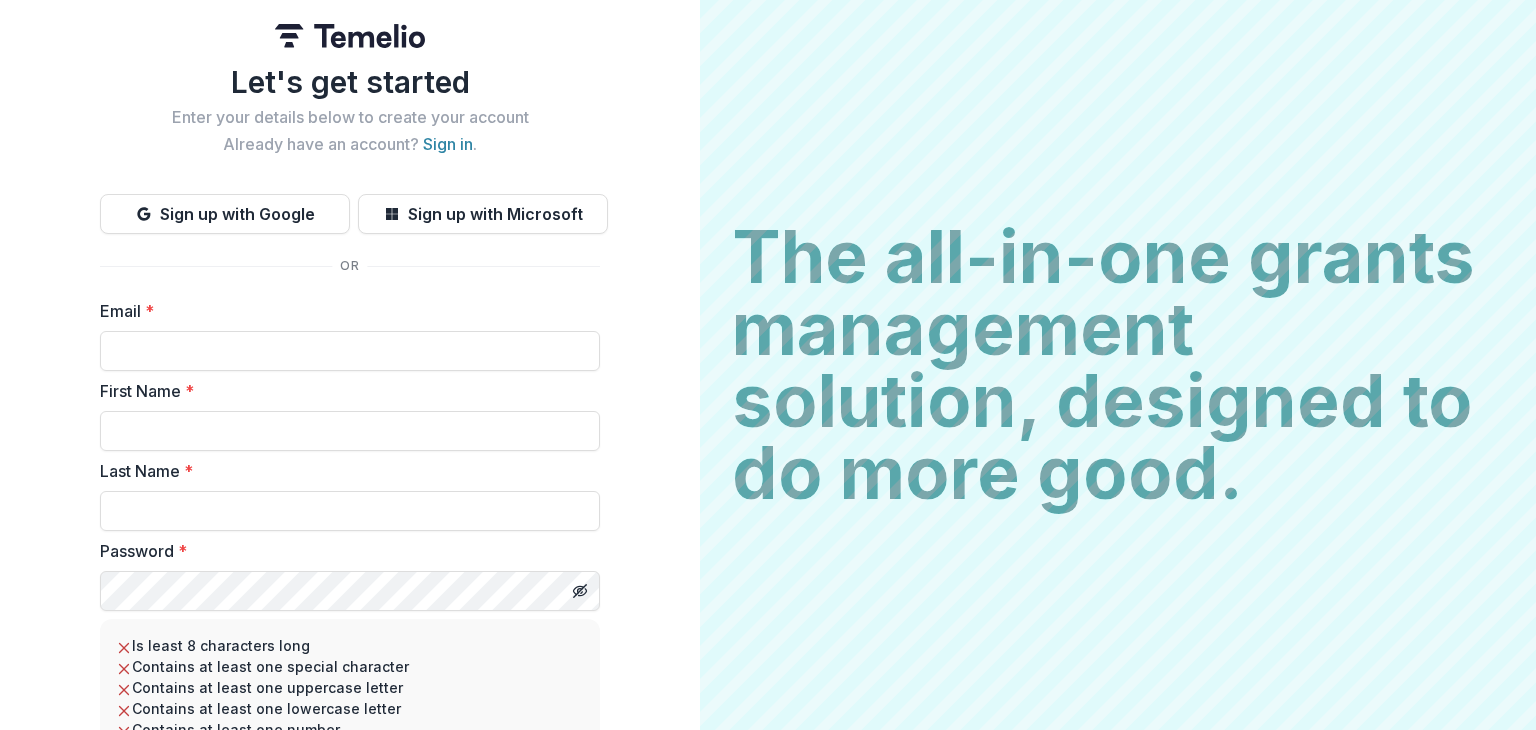 scroll, scrollTop: 0, scrollLeft: 0, axis: both 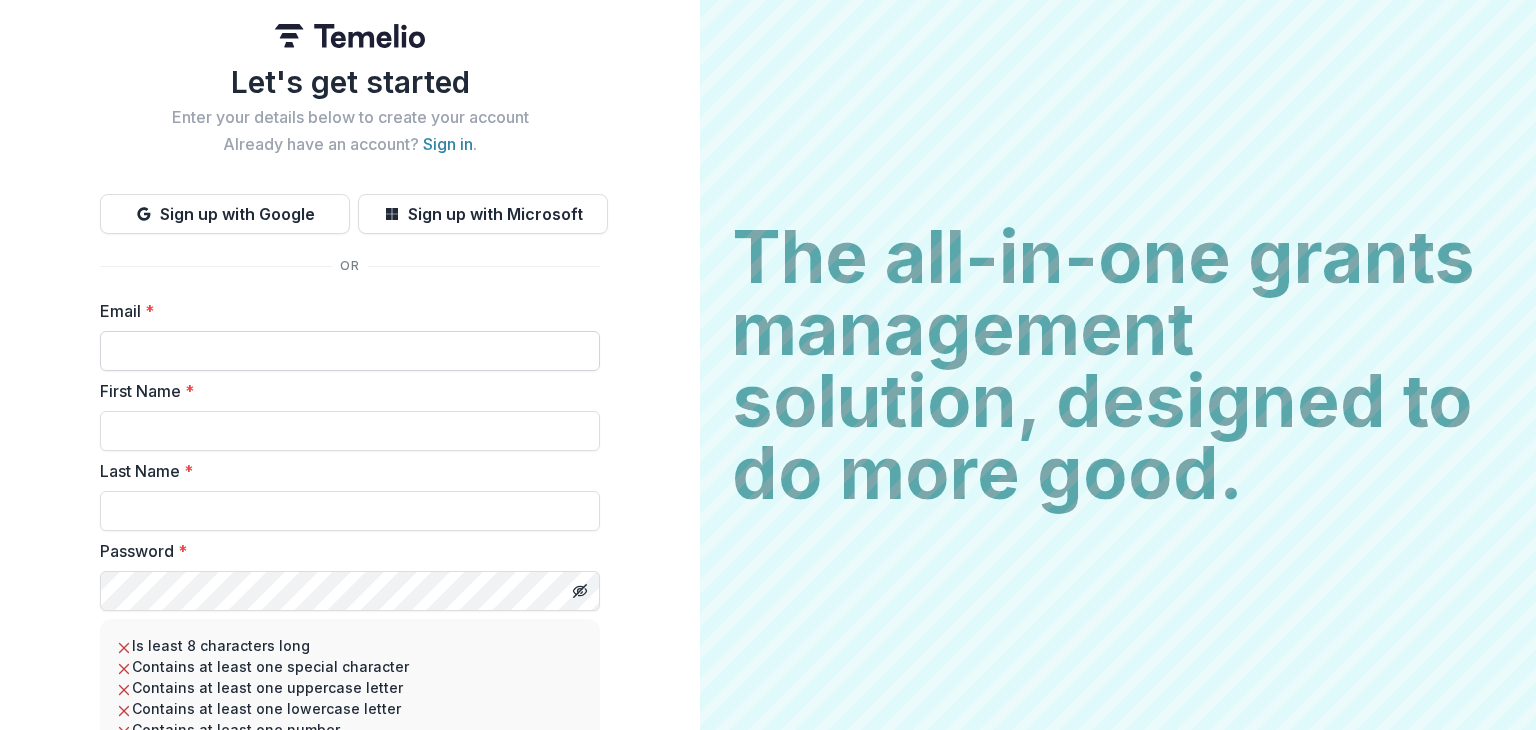 click on "Email *" at bounding box center [350, 351] 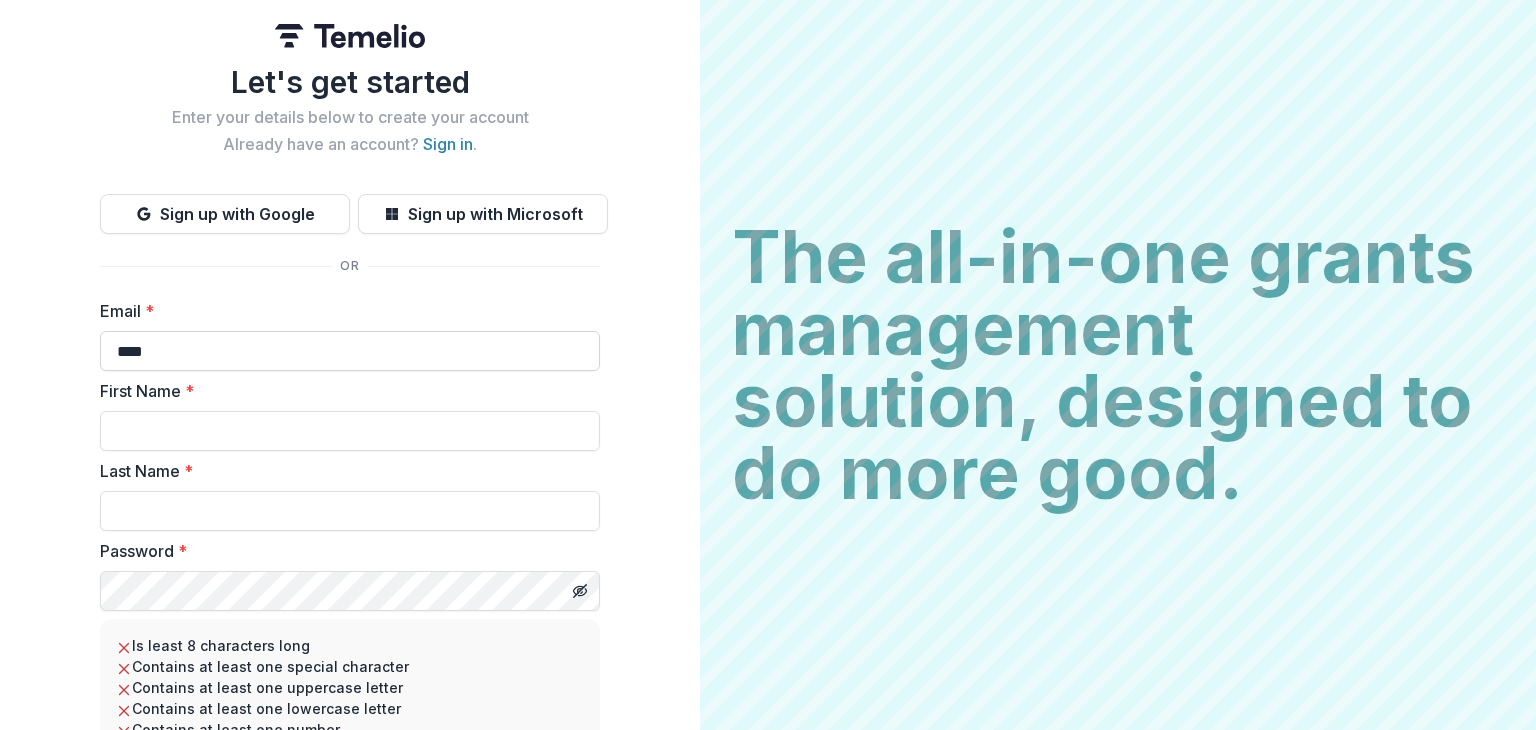 type on "**********" 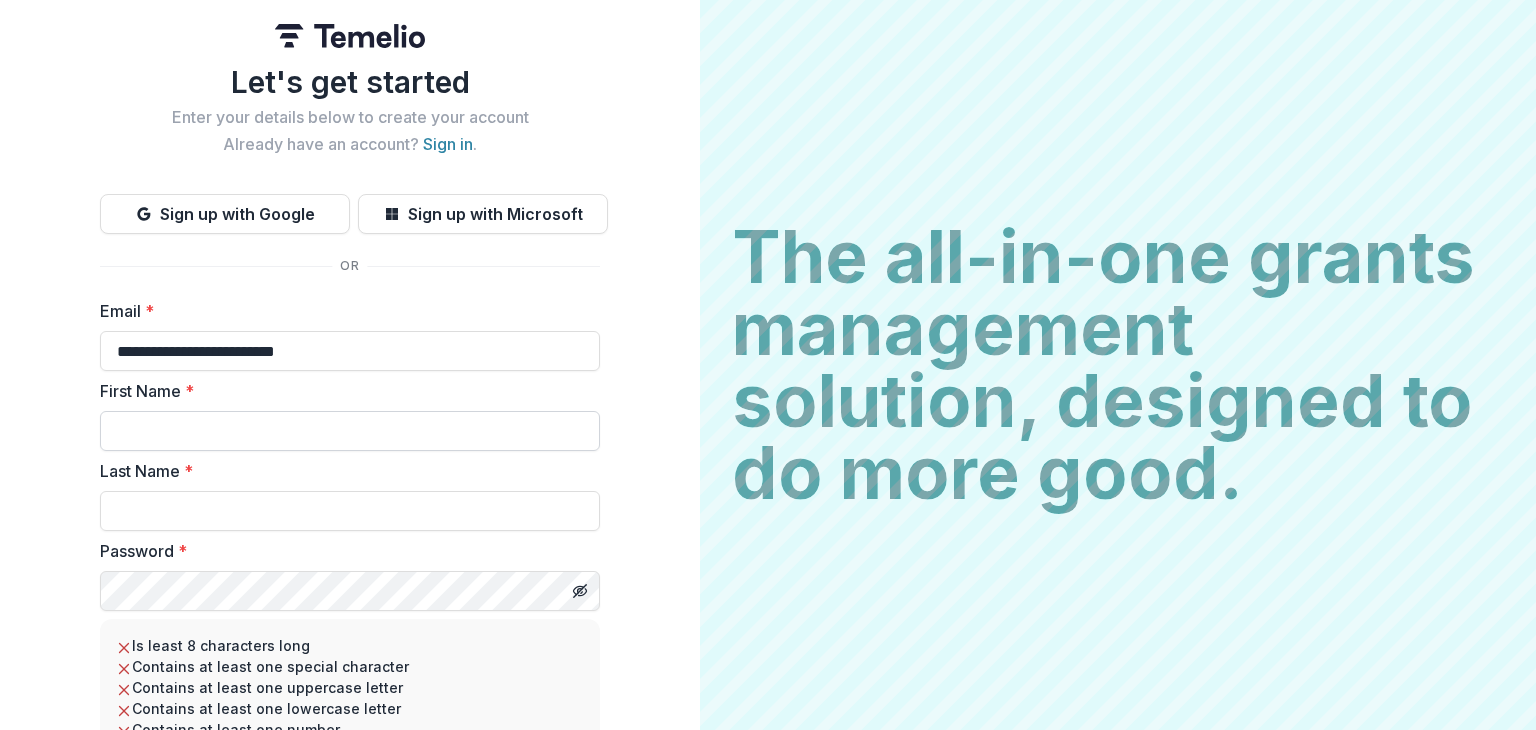 click on "First Name *" at bounding box center [350, 431] 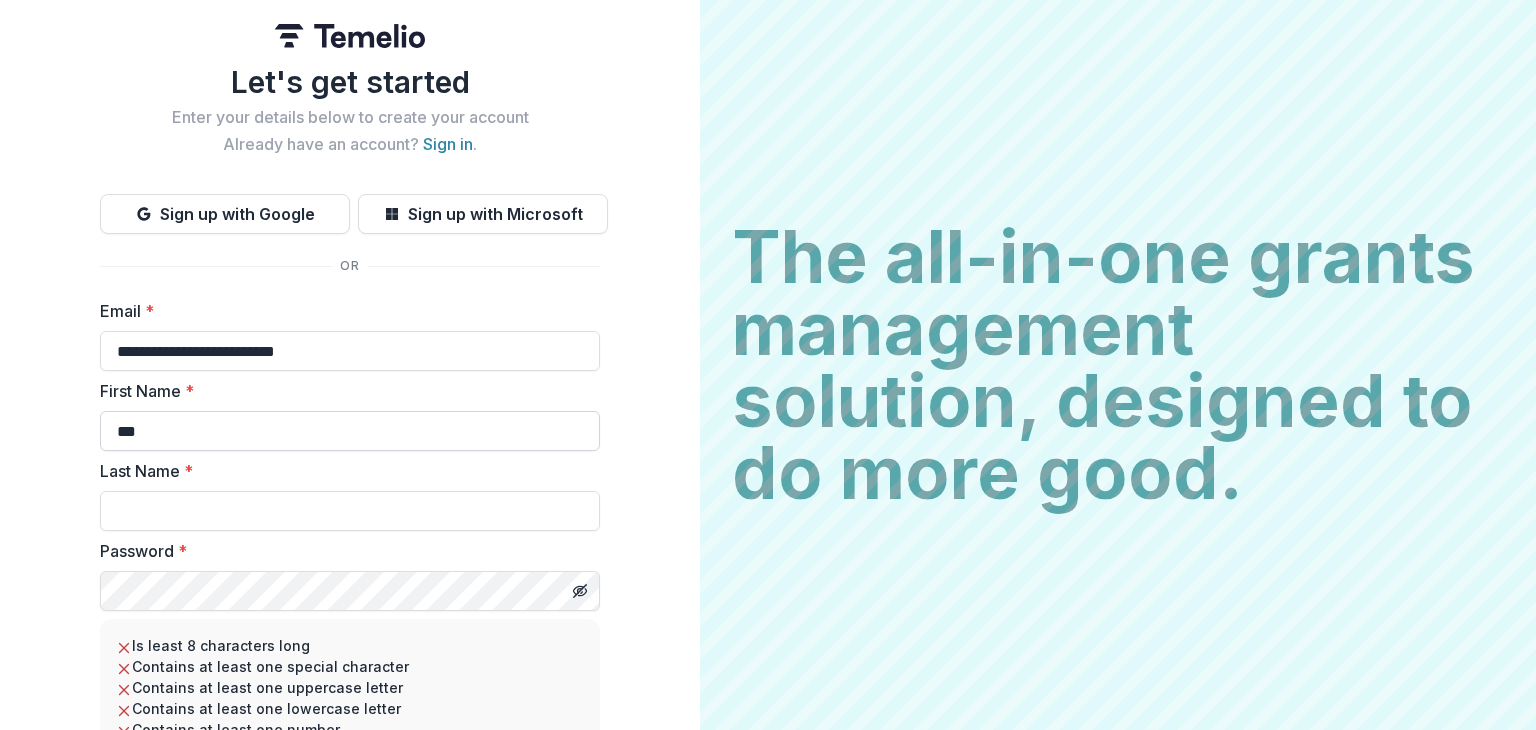 type on "***" 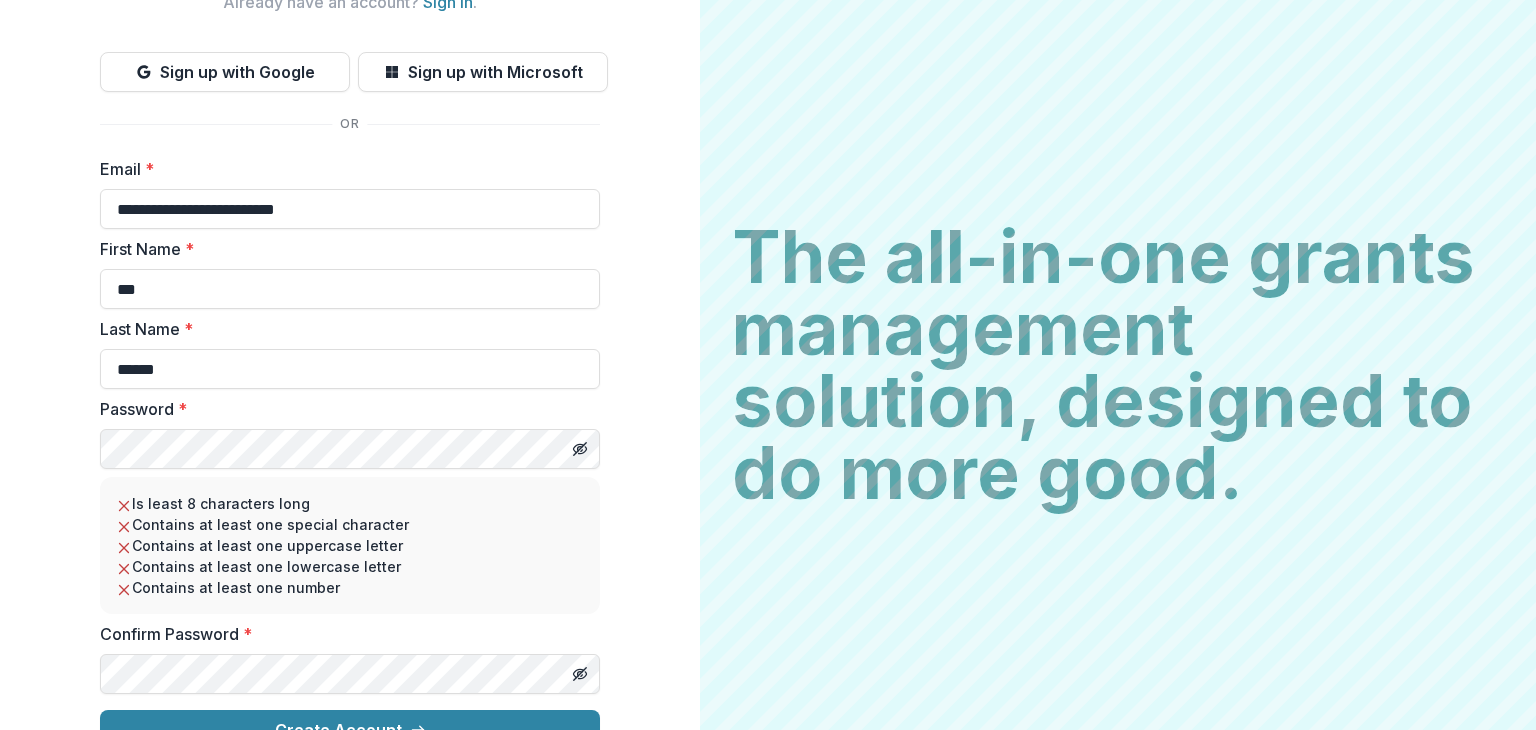 scroll, scrollTop: 150, scrollLeft: 0, axis: vertical 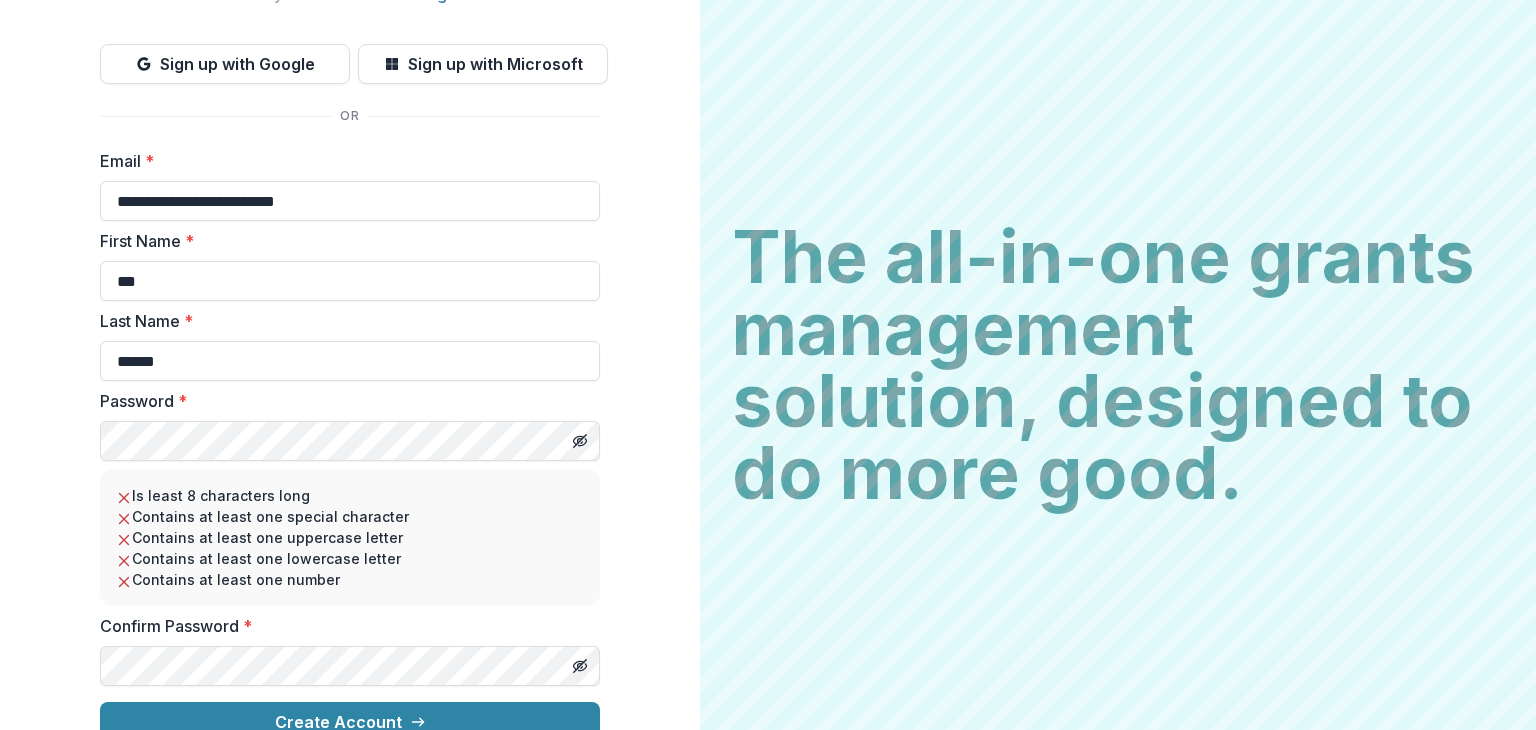 type on "******" 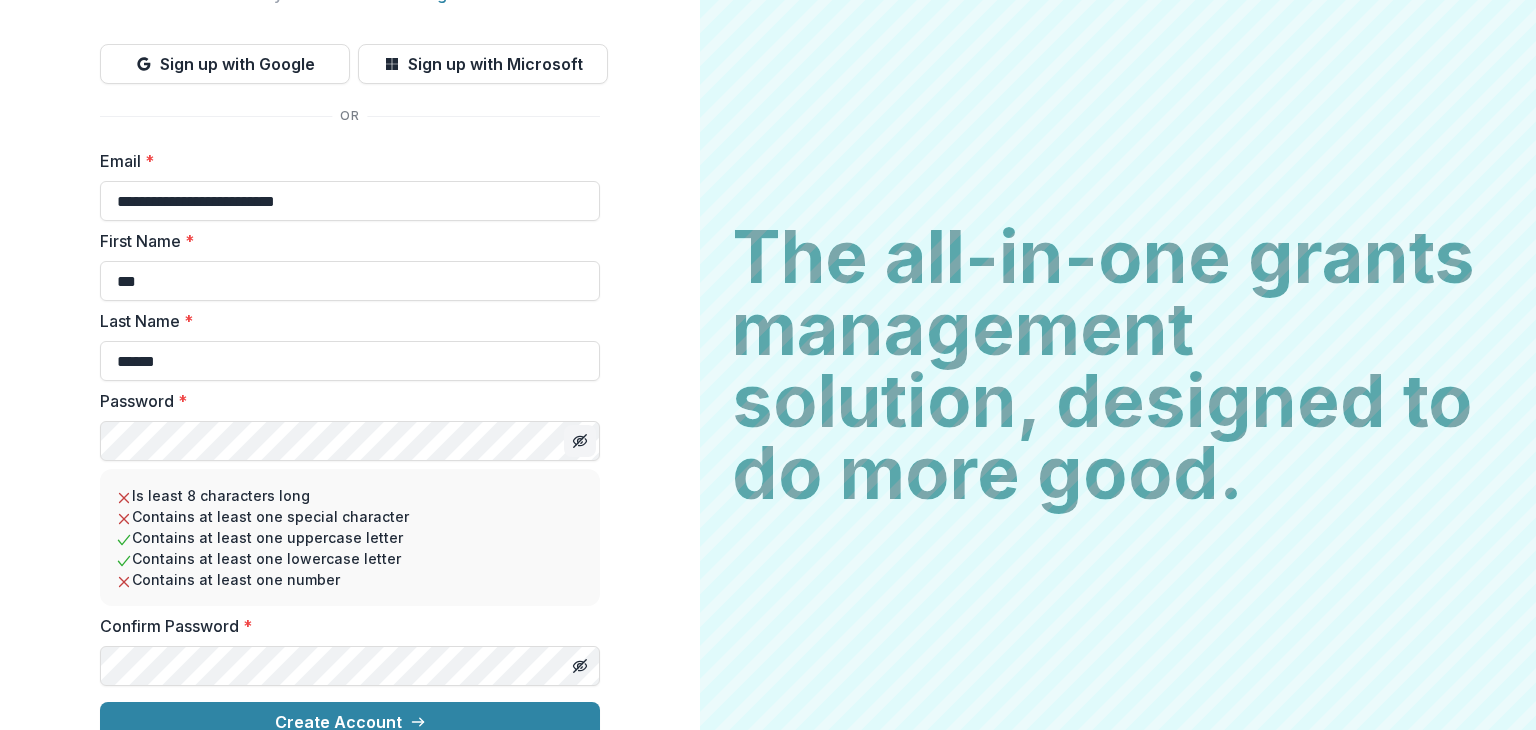 click 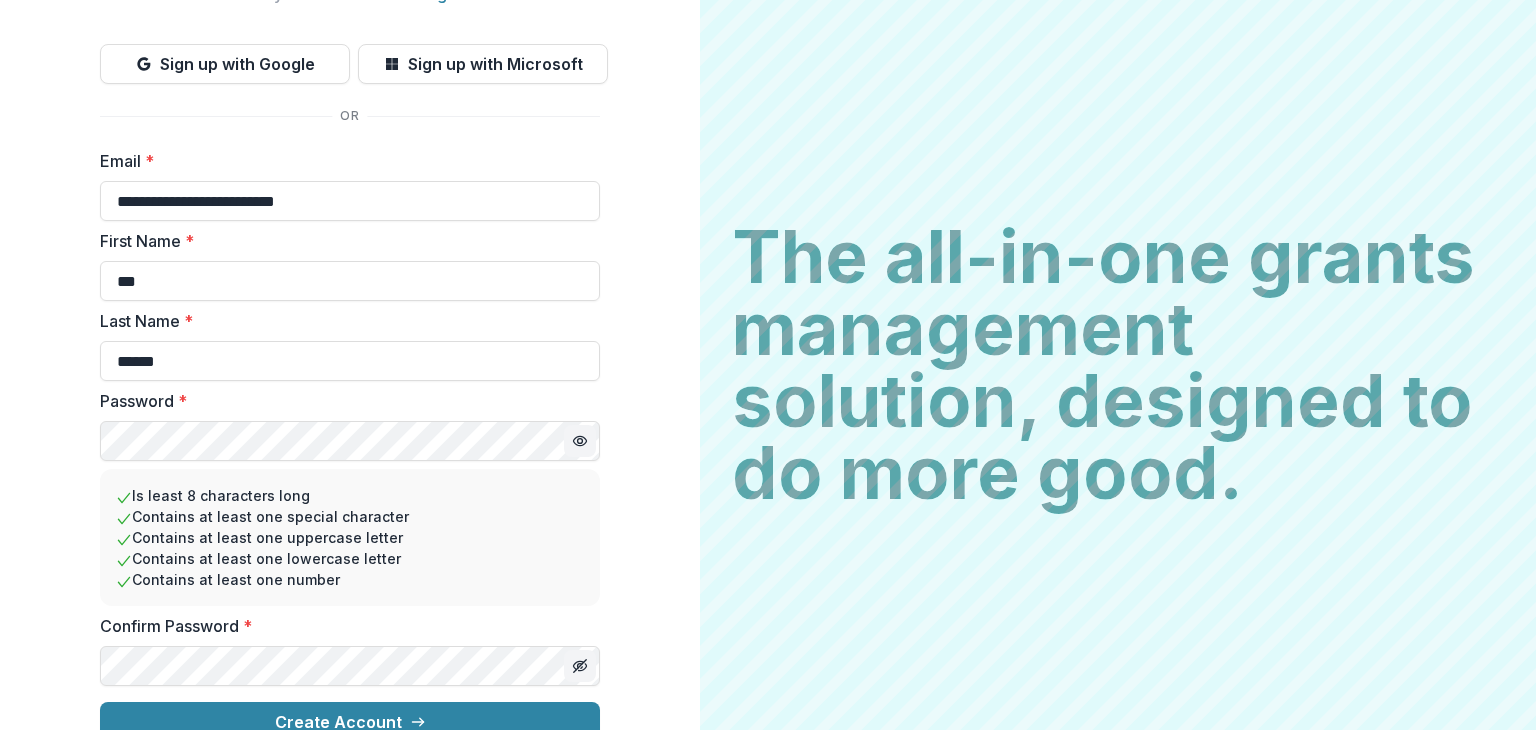 click 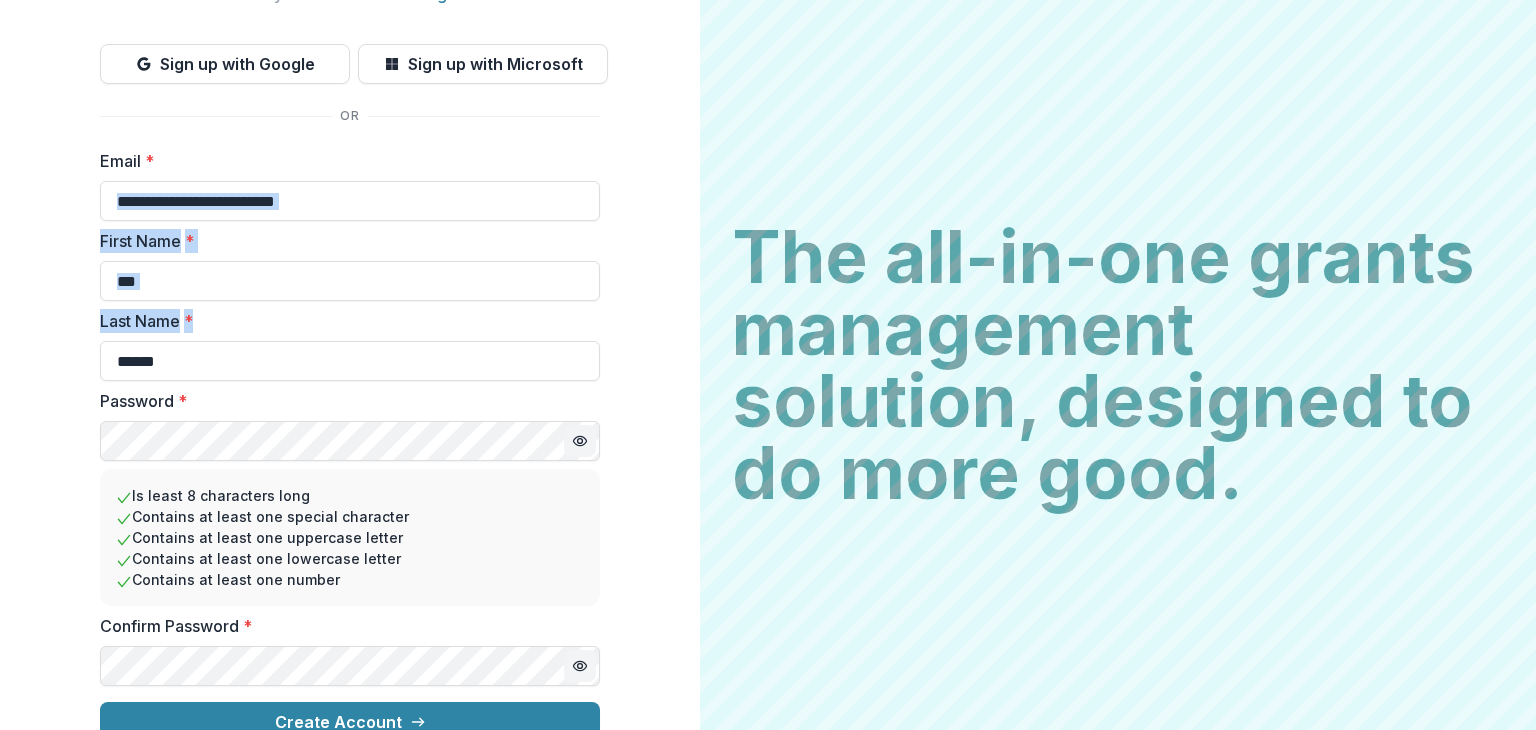 drag, startPoint x: 693, startPoint y: 193, endPoint x: 600, endPoint y: 449, distance: 272.36923 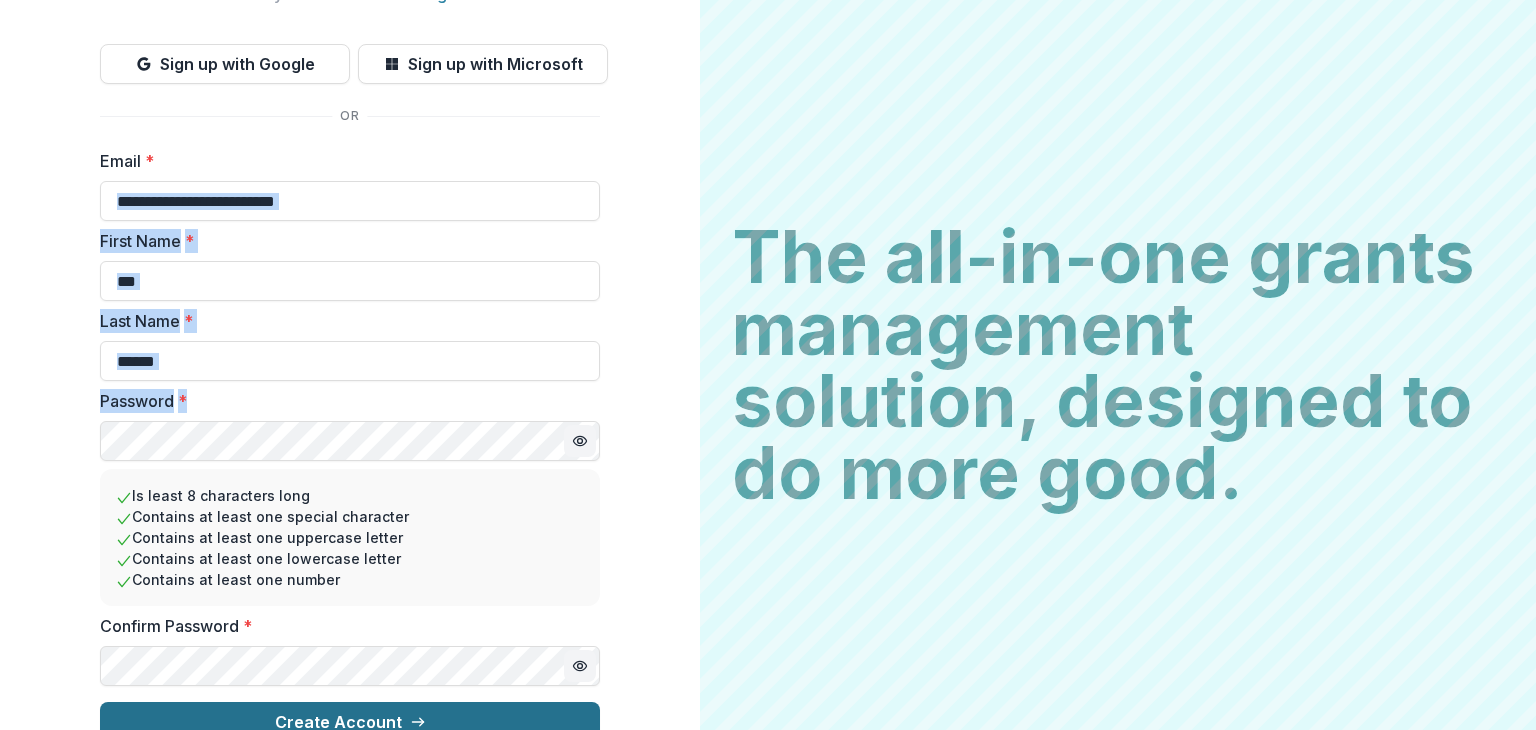 click on "Create Account" at bounding box center [350, 722] 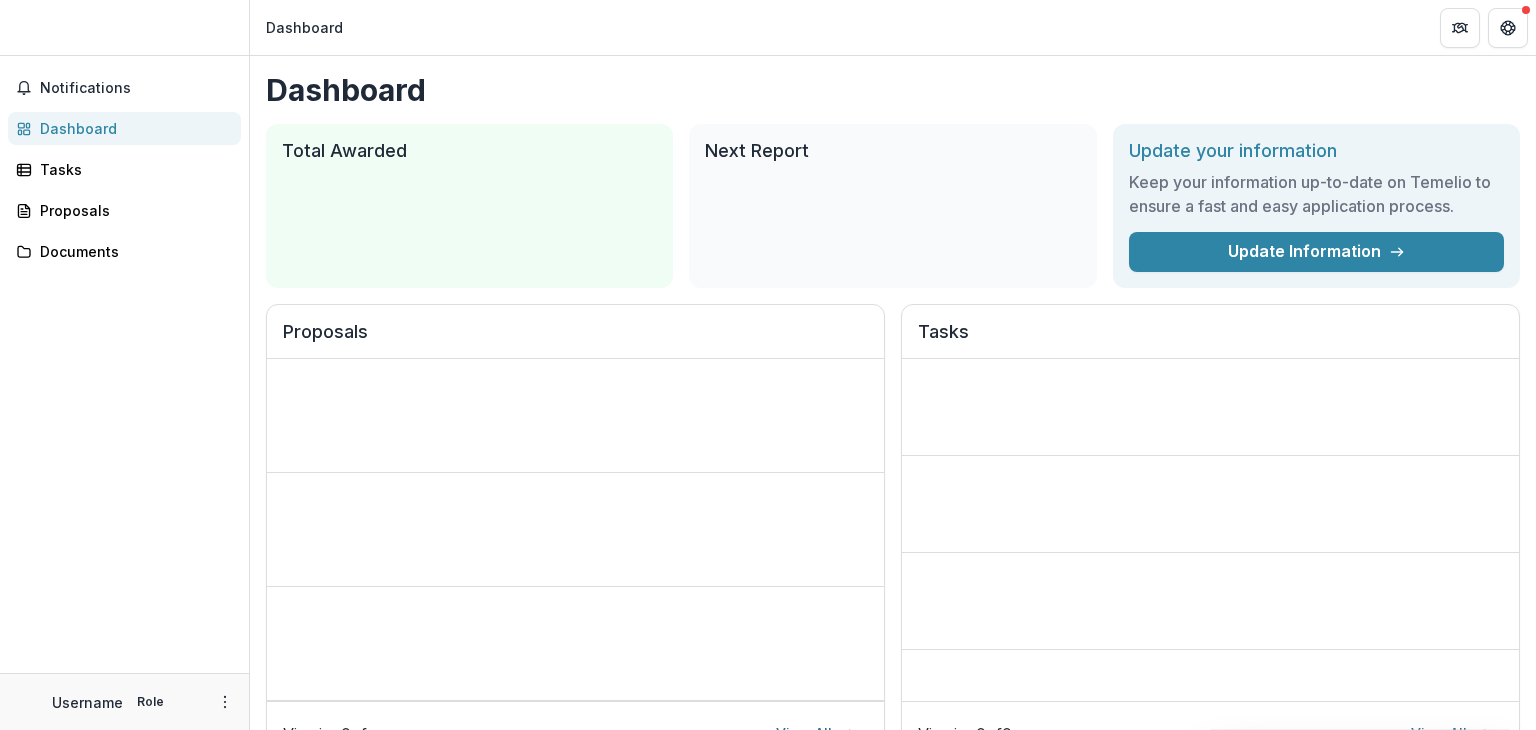 scroll, scrollTop: 0, scrollLeft: 0, axis: both 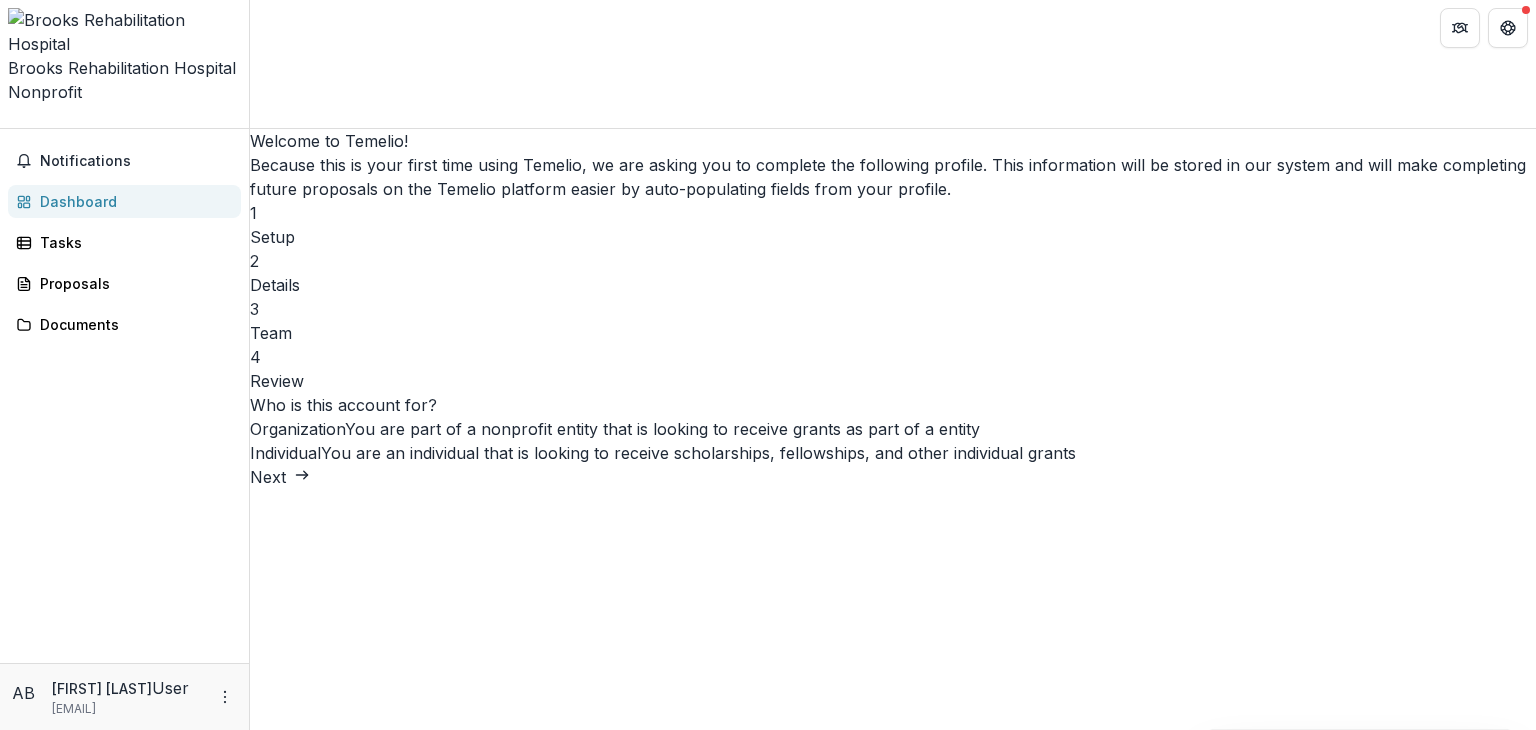click on "Next" at bounding box center [280, 477] 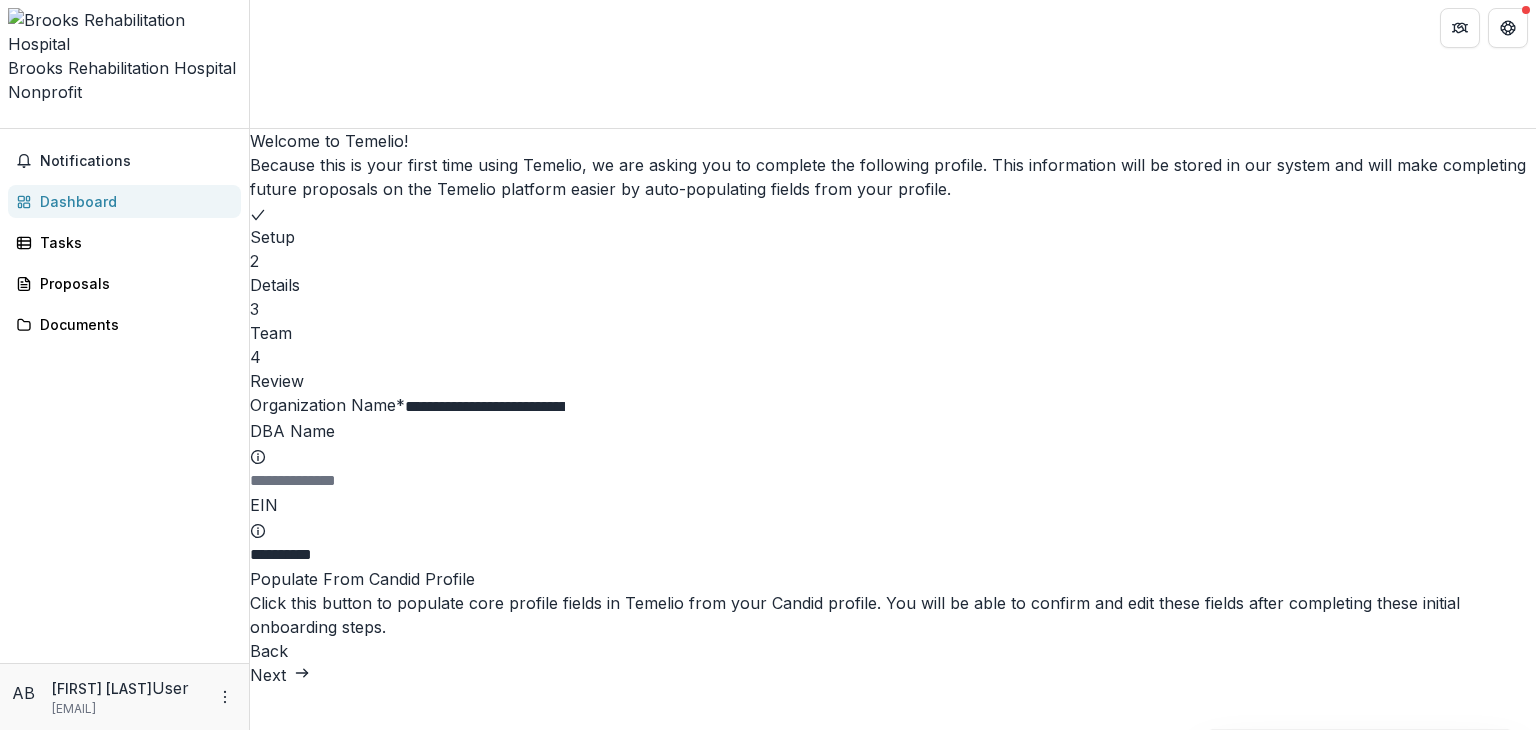 click on "DBA Name" at bounding box center [330, 481] 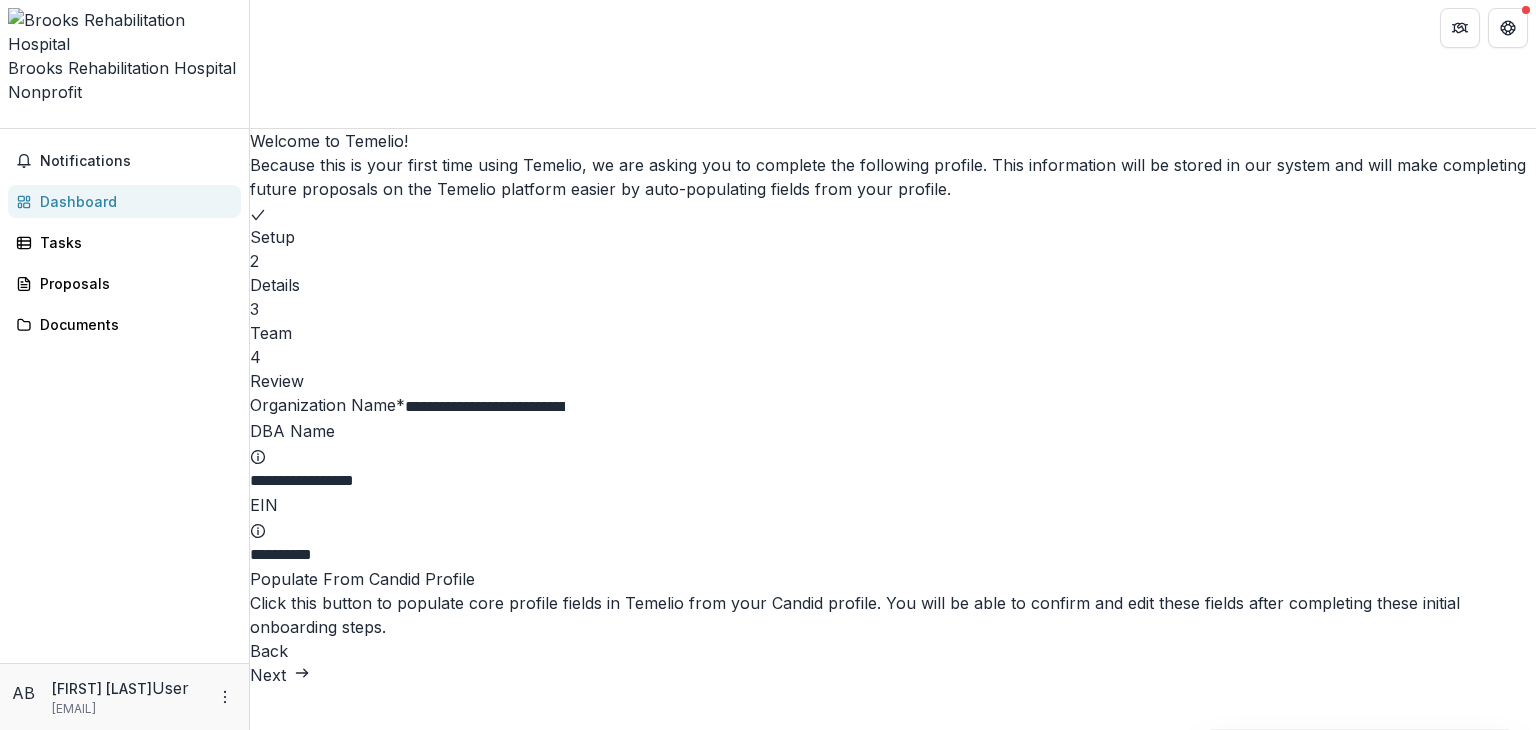 click on "**********" at bounding box center (893, 516) 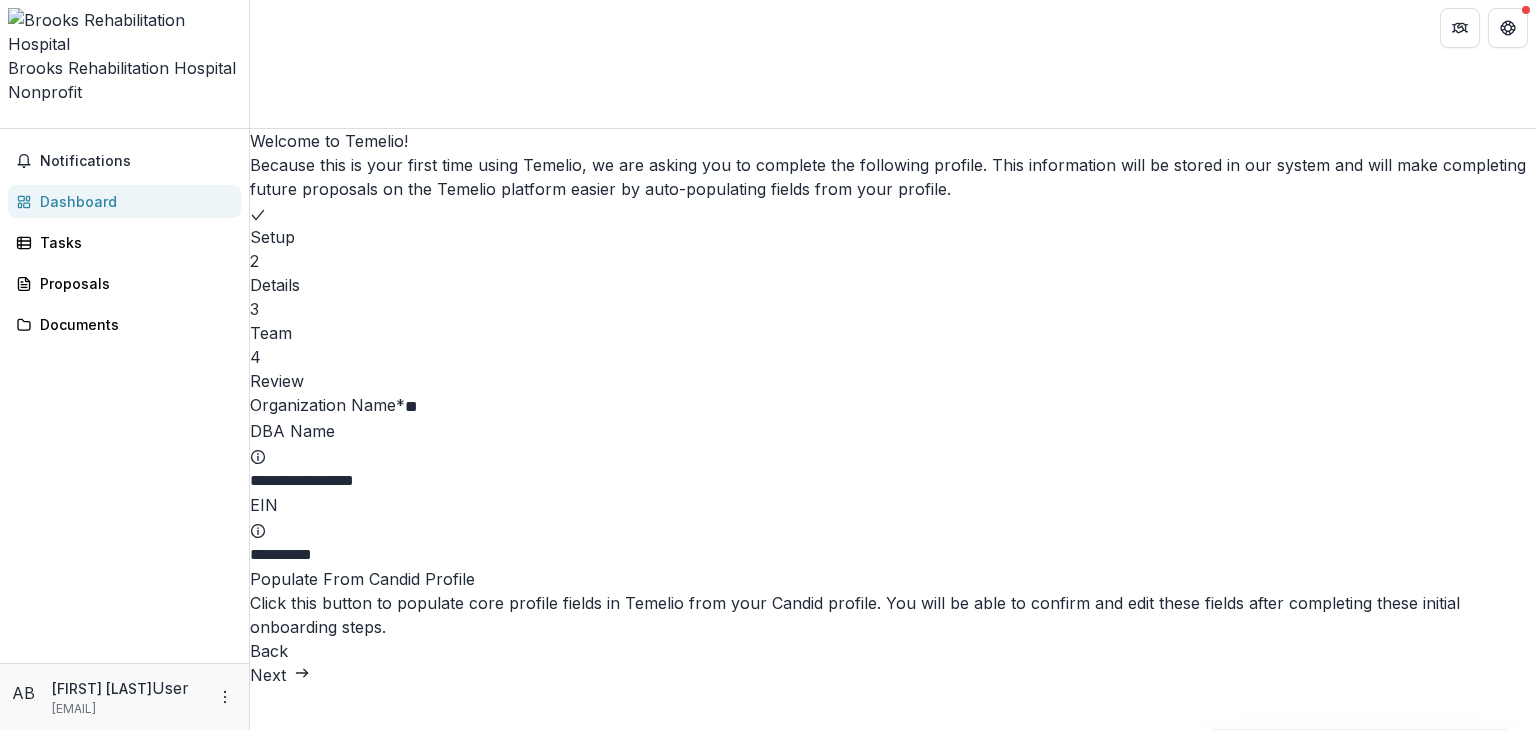 type on "*" 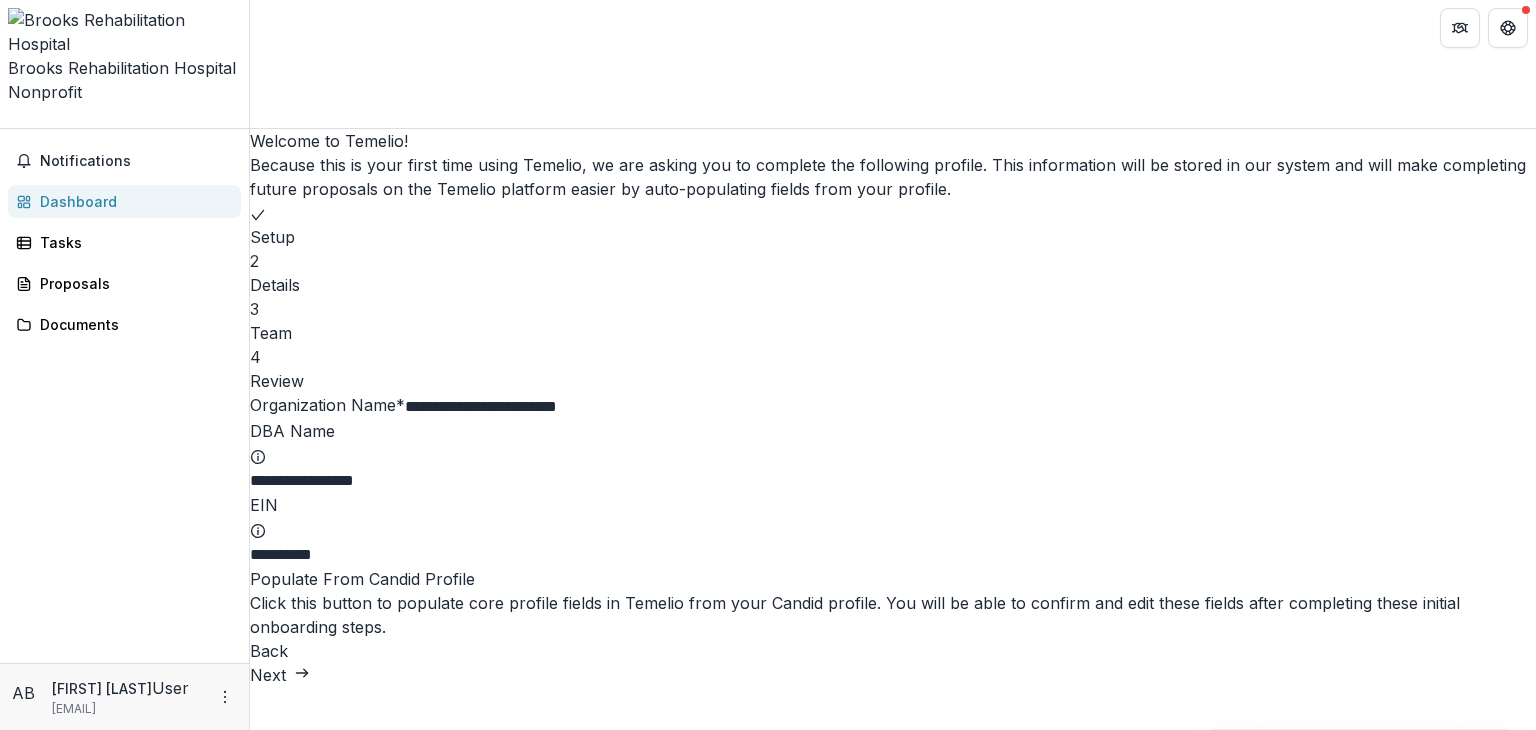 type on "**********" 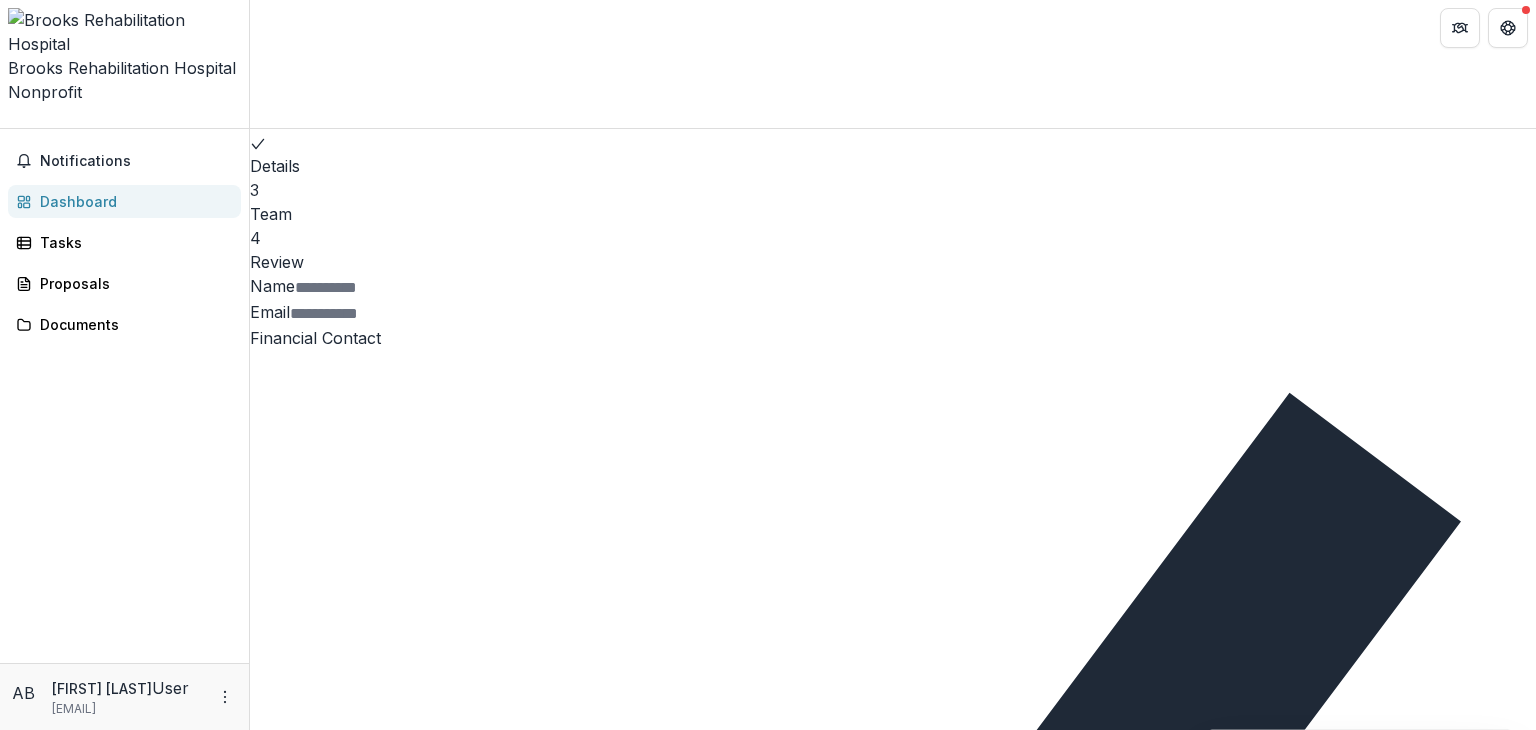 scroll, scrollTop: 0, scrollLeft: 0, axis: both 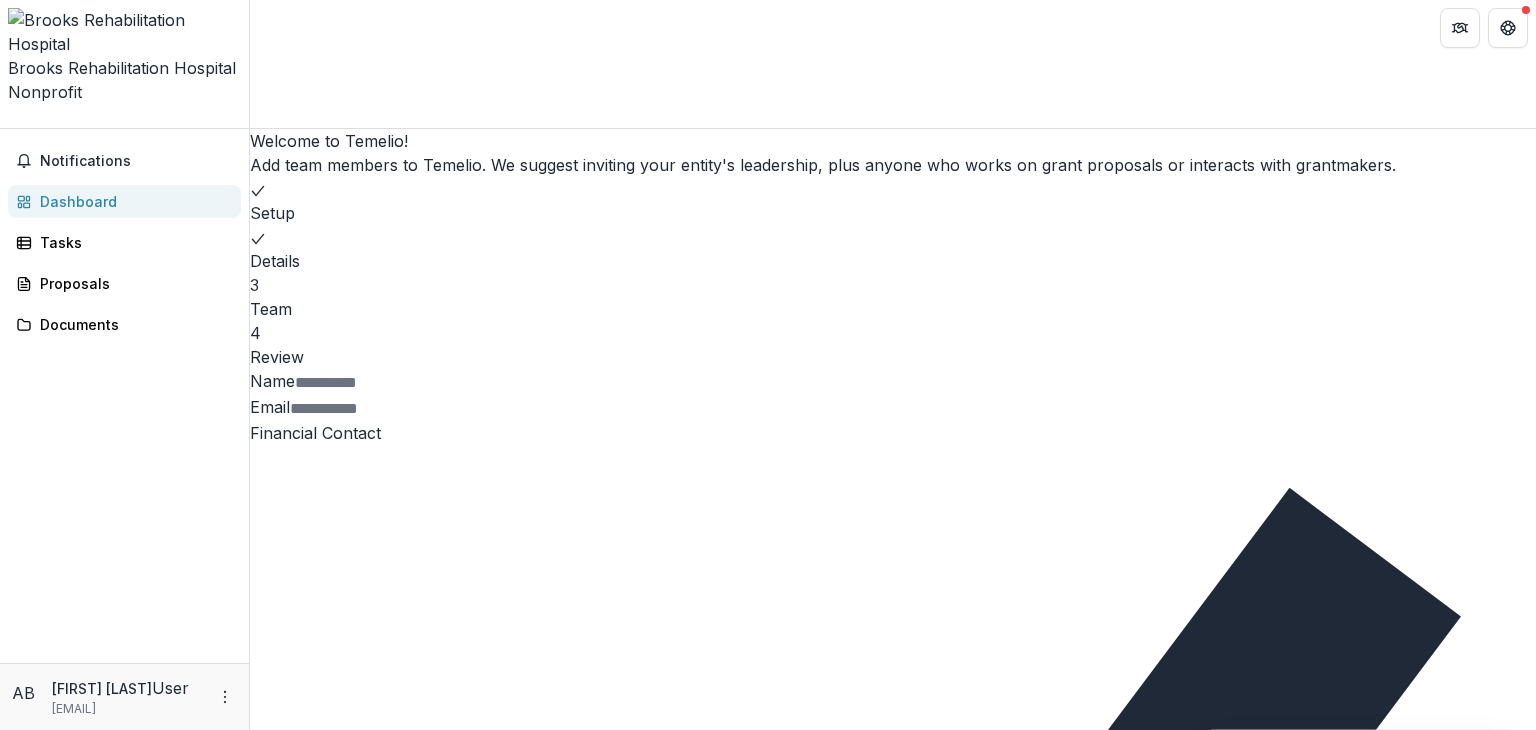 click on "Name" at bounding box center (375, 383) 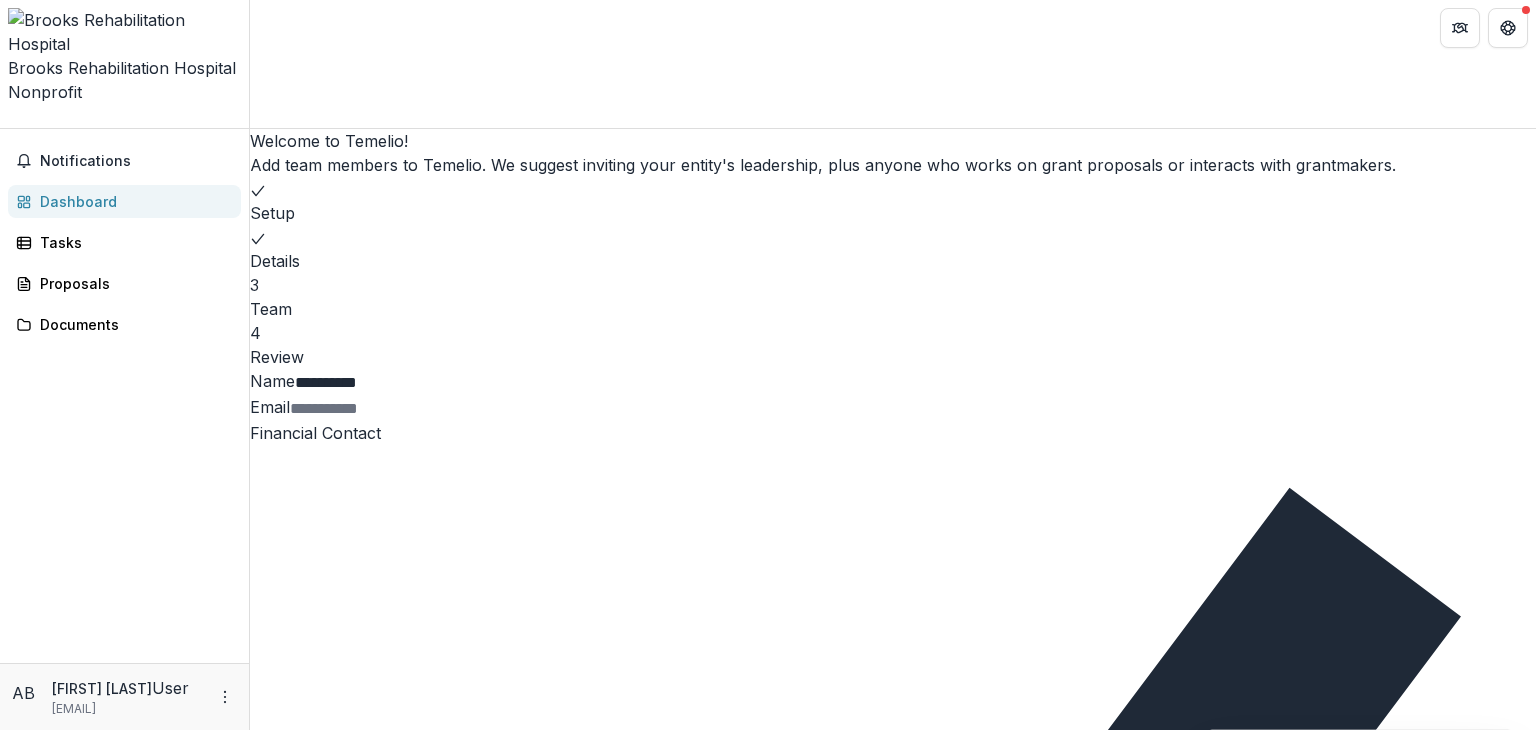 type on "**********" 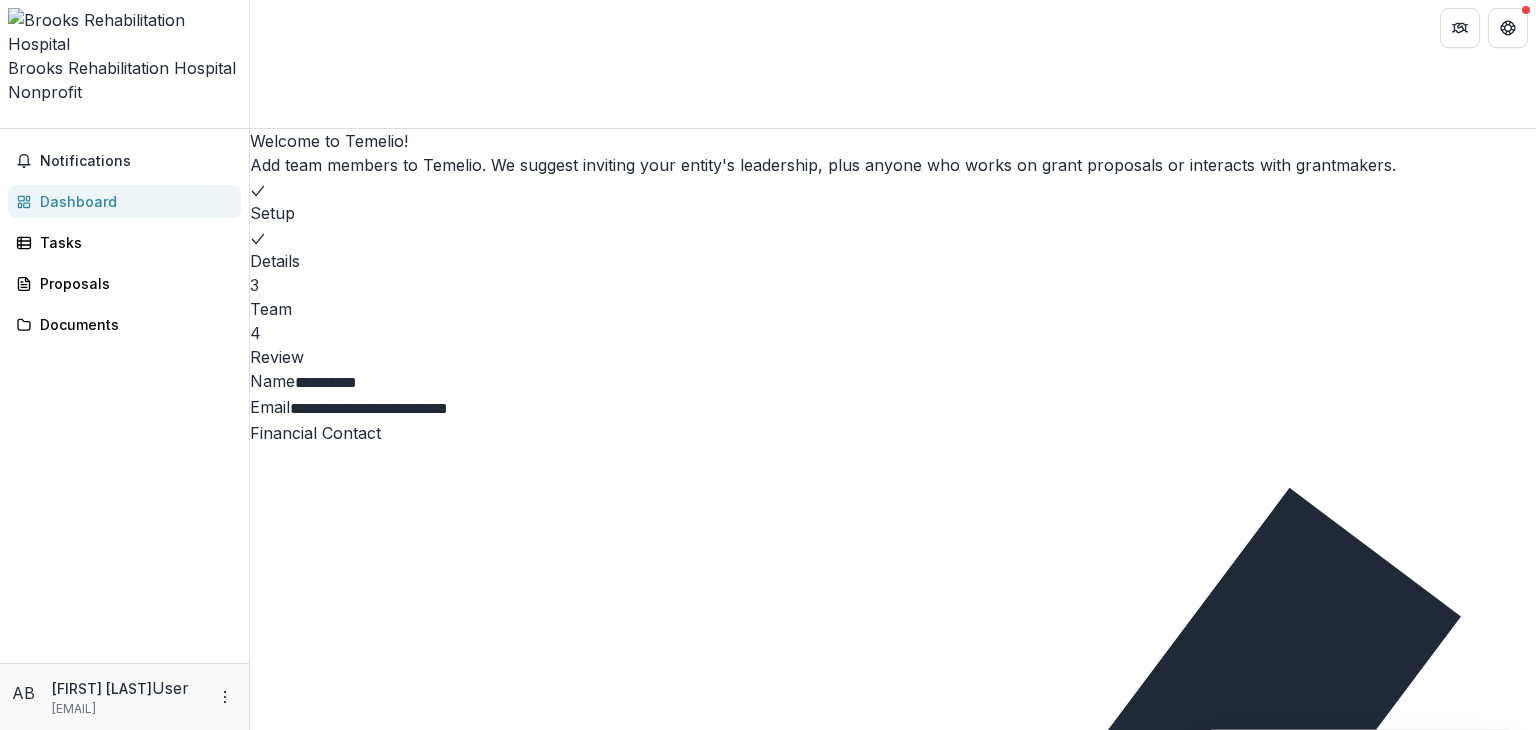type on "**********" 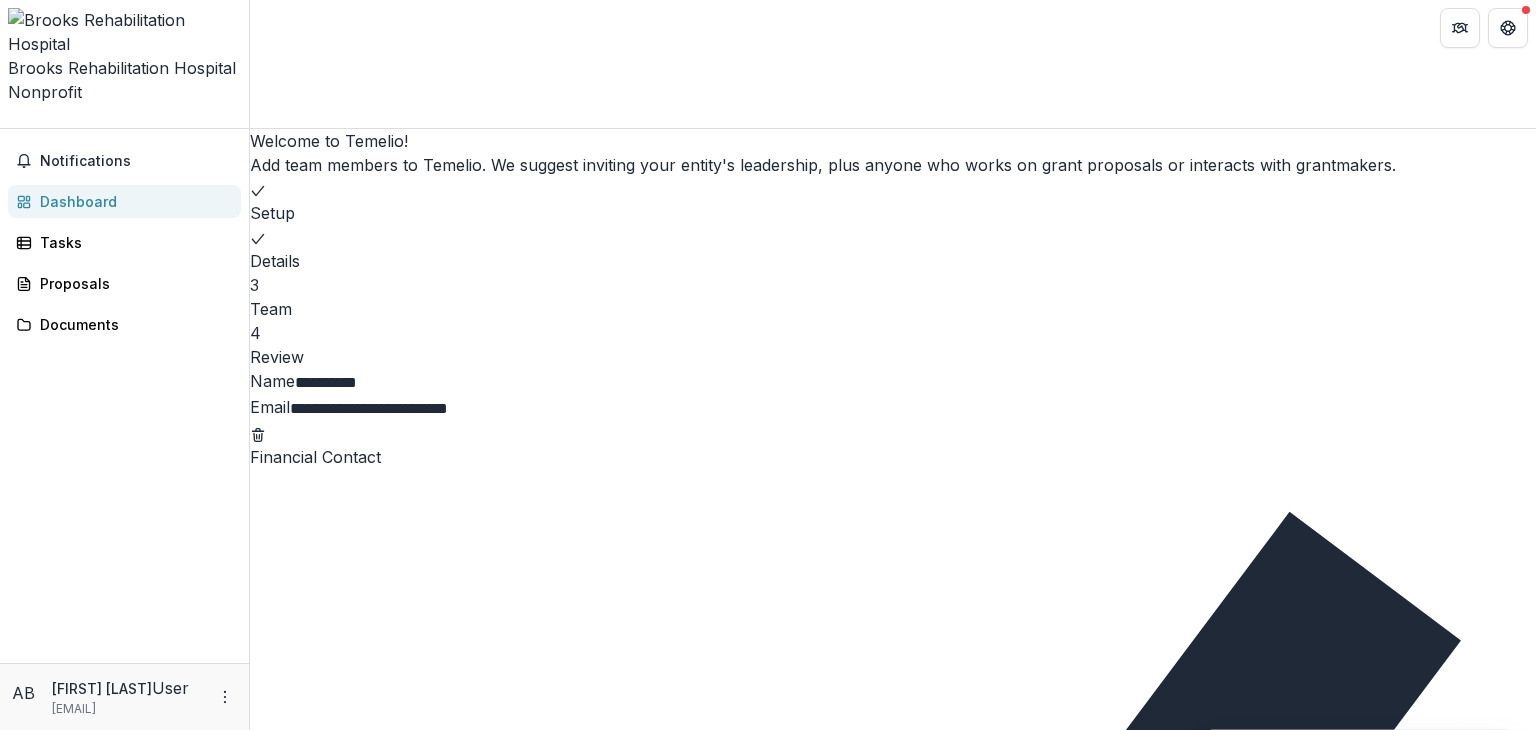type on "**********" 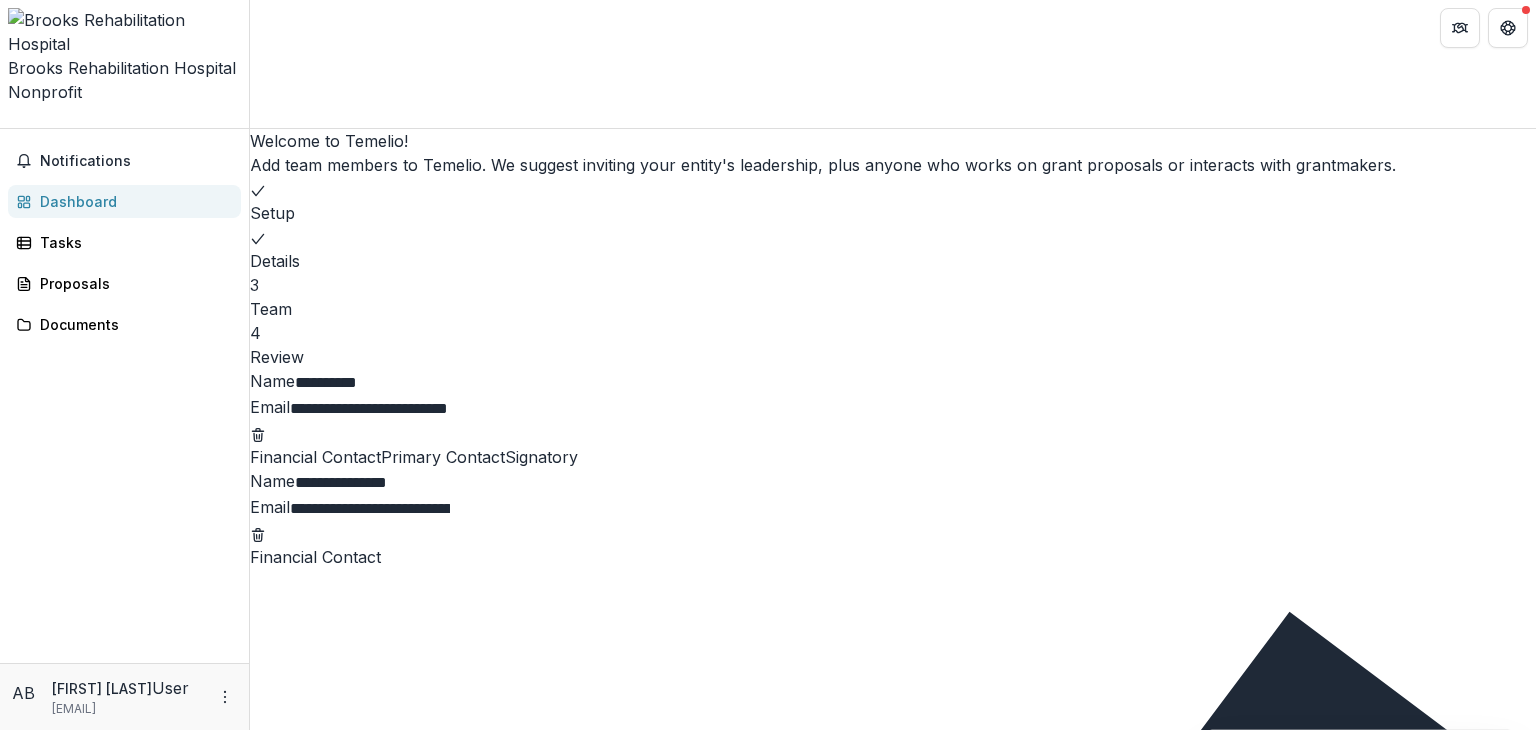 click at bounding box center [381, 457] 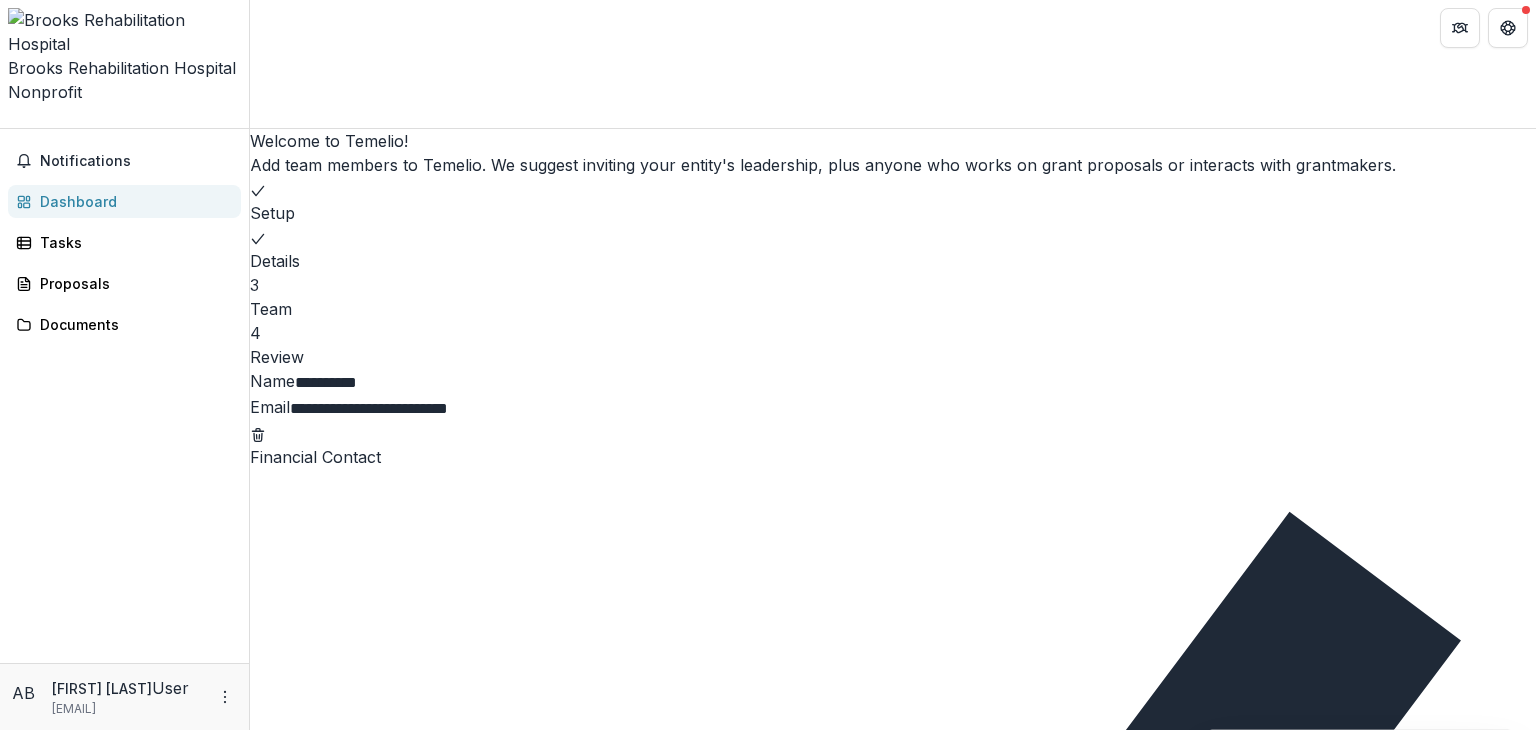 click on "Next" at bounding box center [280, 1725] 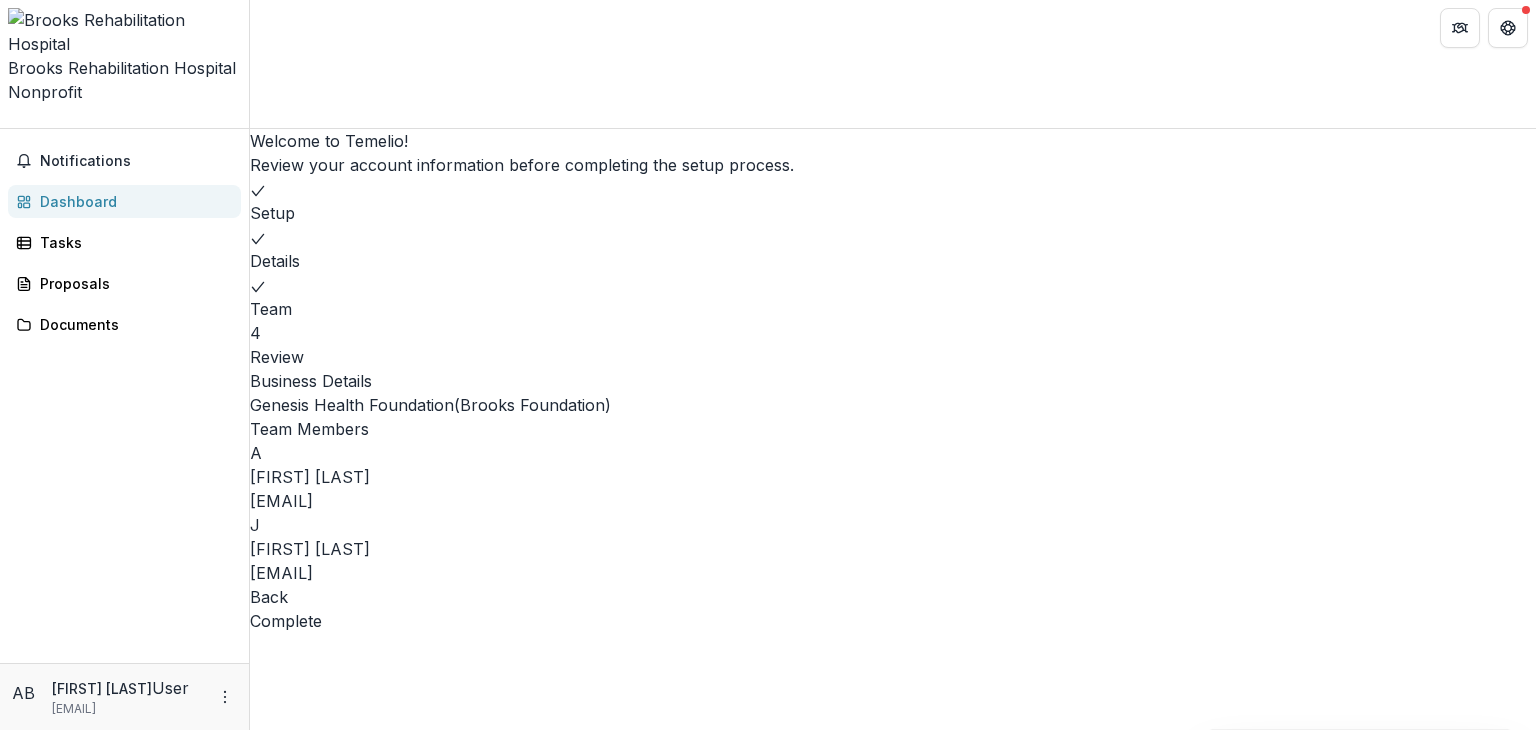 scroll, scrollTop: 5, scrollLeft: 0, axis: vertical 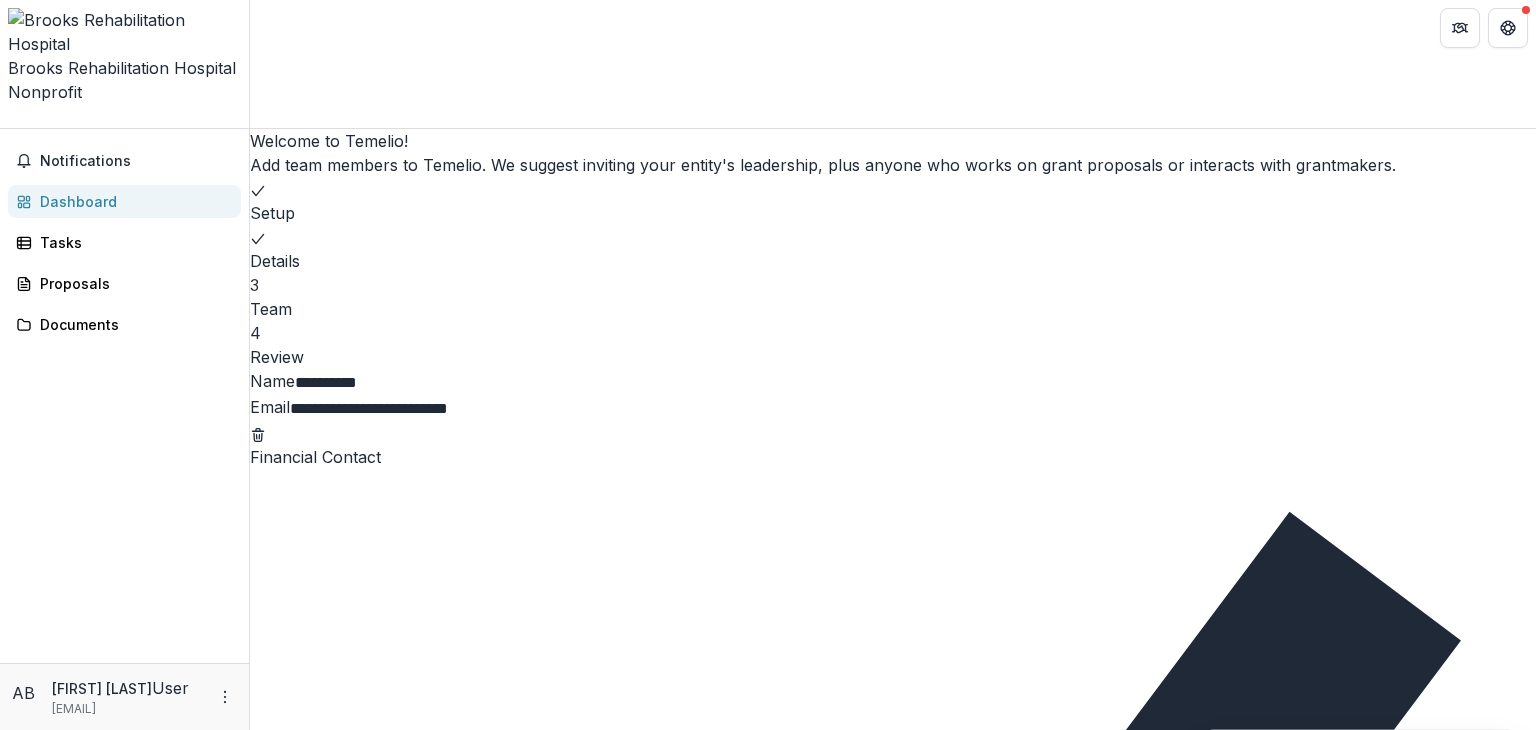 click on "Add Team Member" at bounding box center (335, 1677) 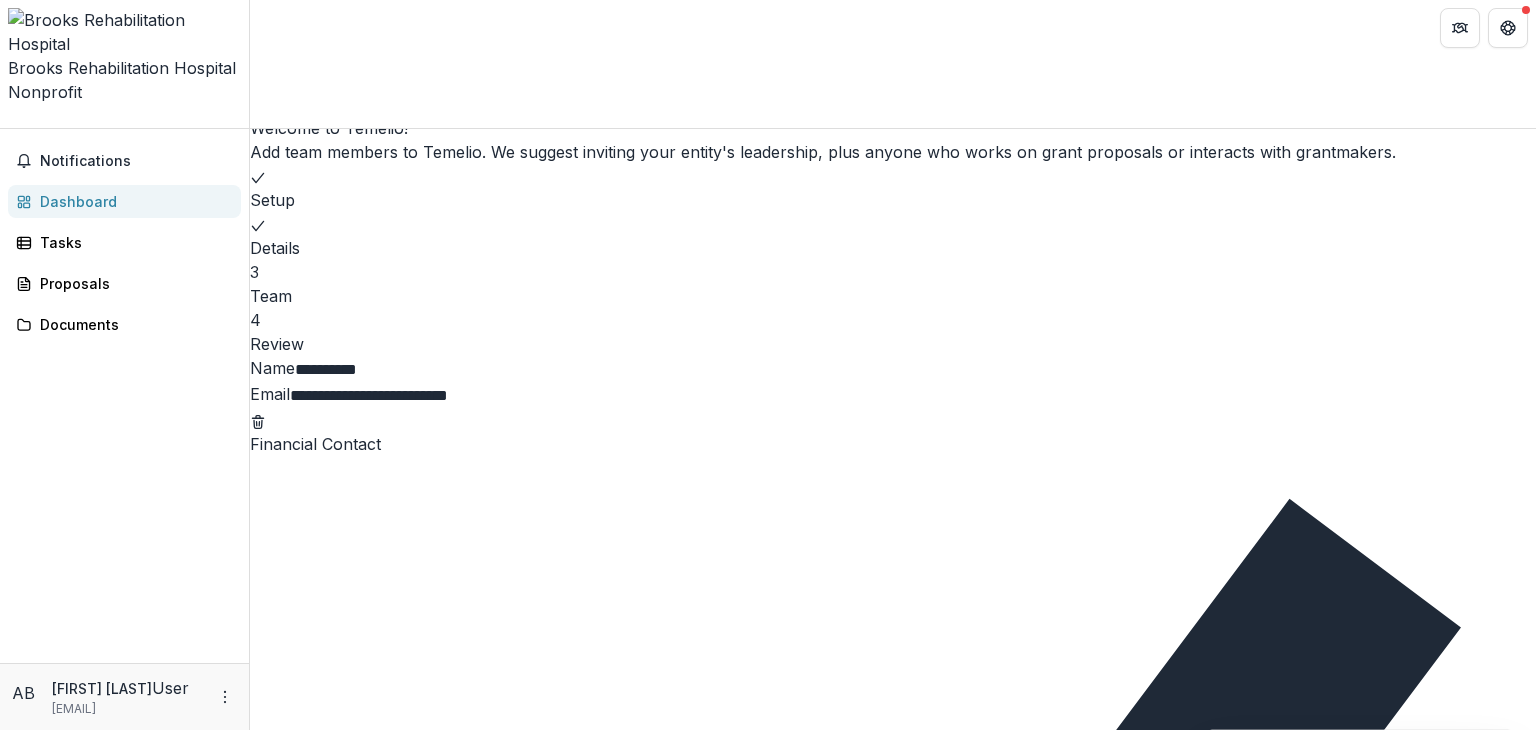 drag, startPoint x: 1283, startPoint y: 557, endPoint x: 1280, endPoint y: 697, distance: 140.03214 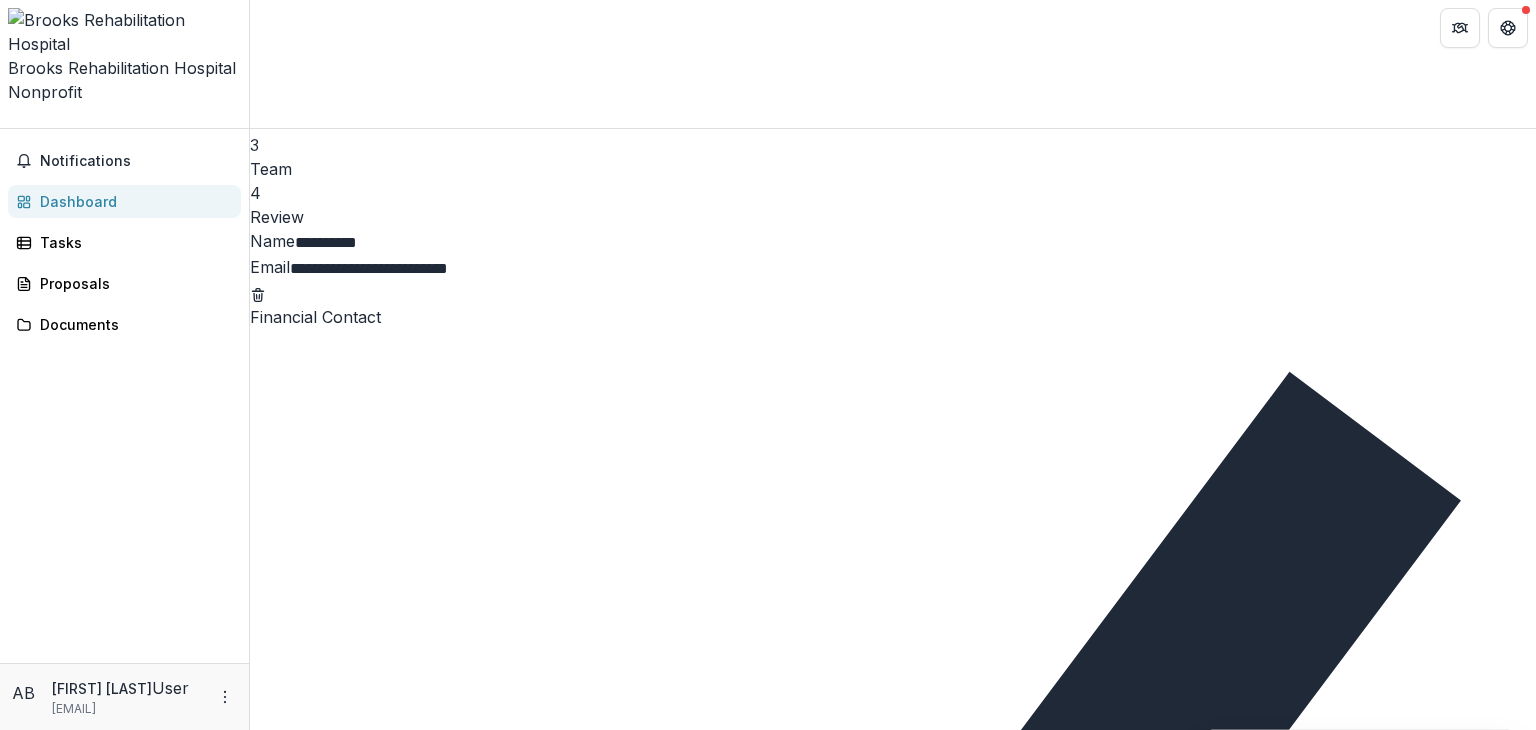 click on "Next" at bounding box center [280, 1785] 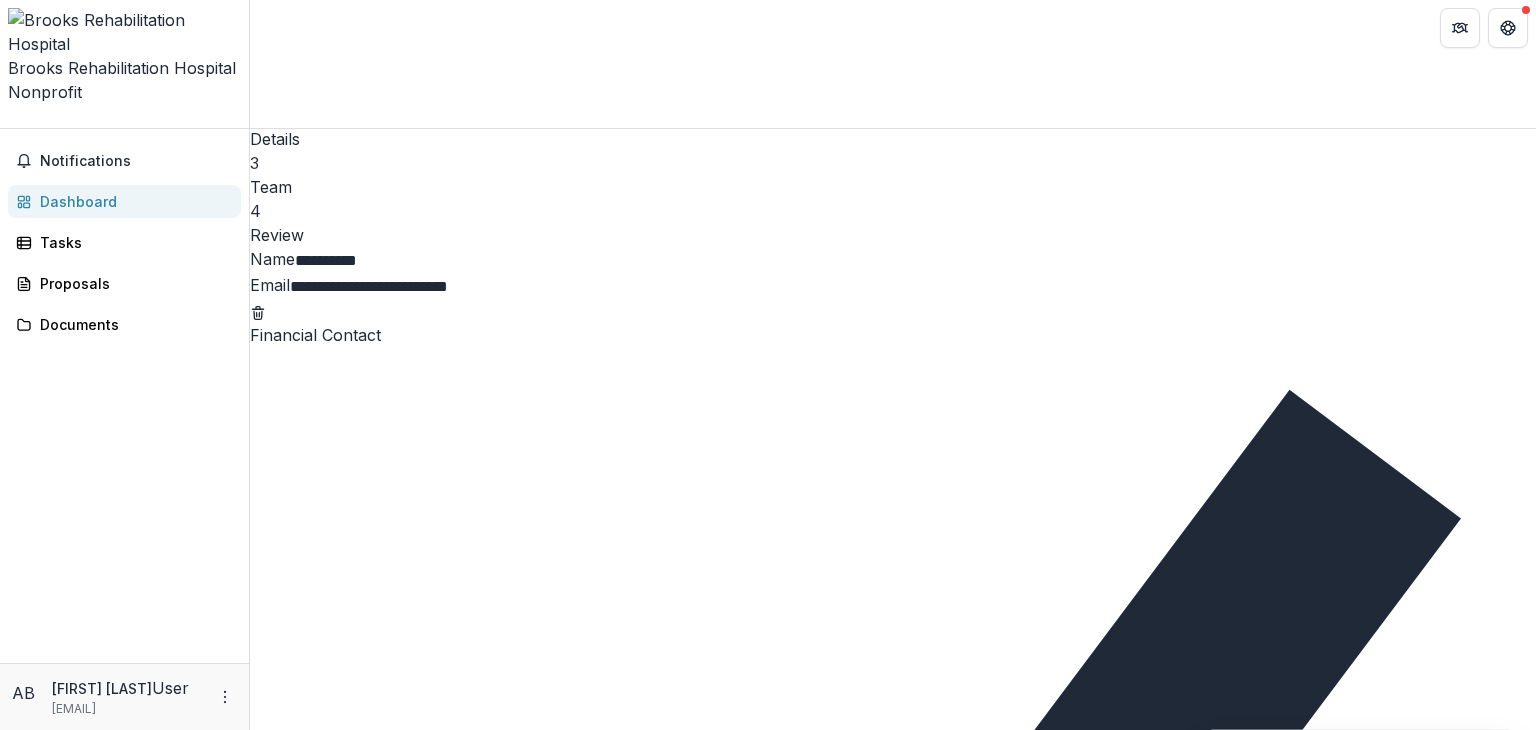 click on "Next" at bounding box center [280, 1703] 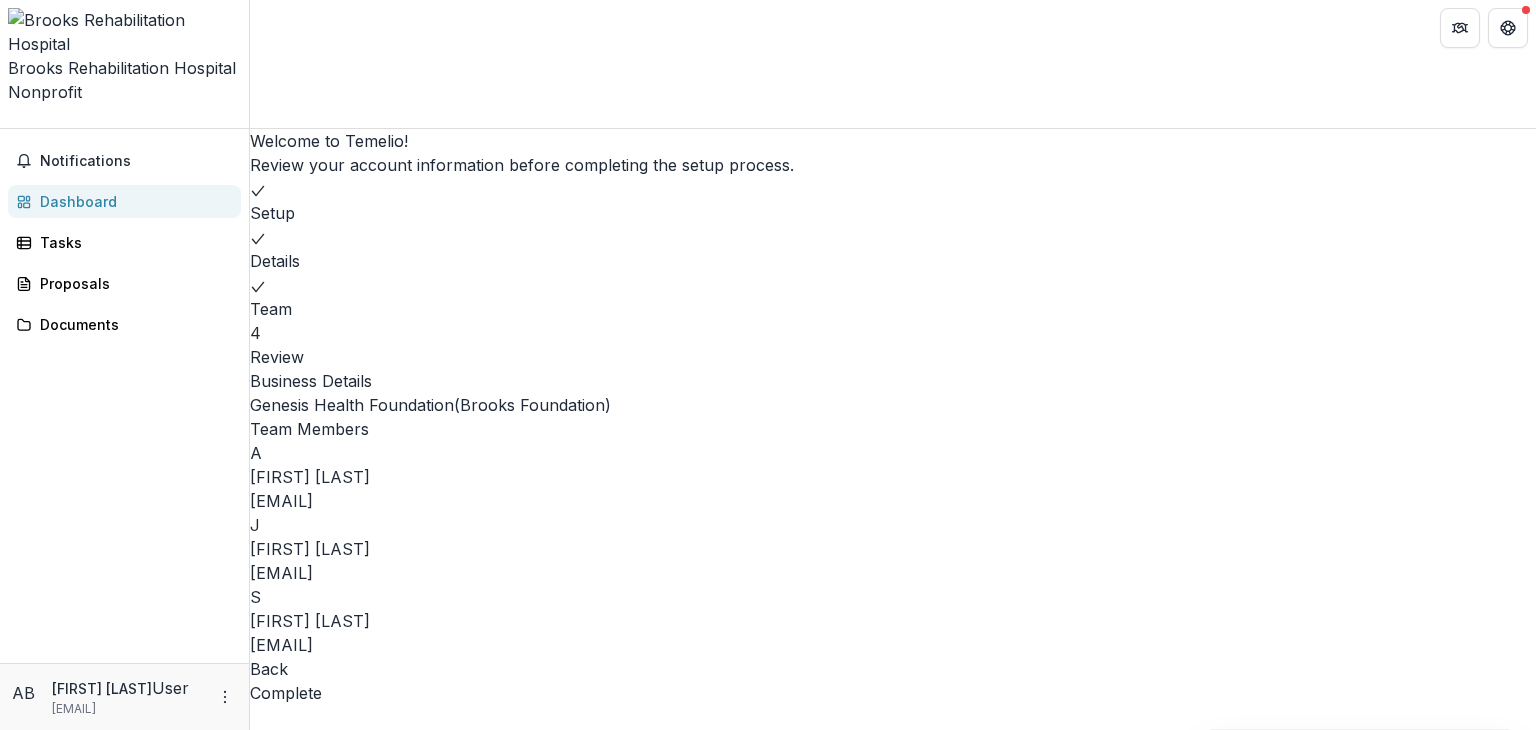 click on "Complete" at bounding box center (286, 693) 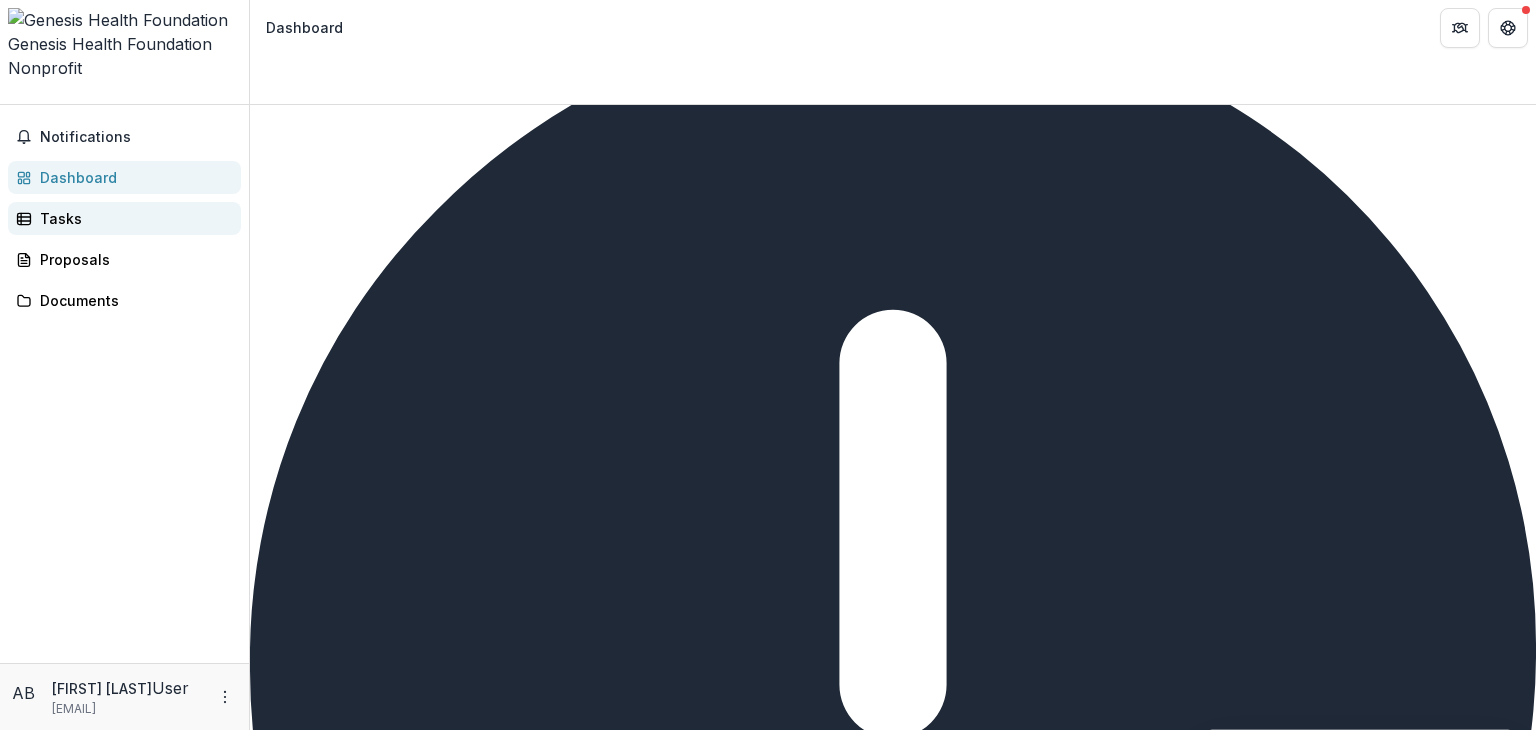 click on "Tasks" at bounding box center [132, 218] 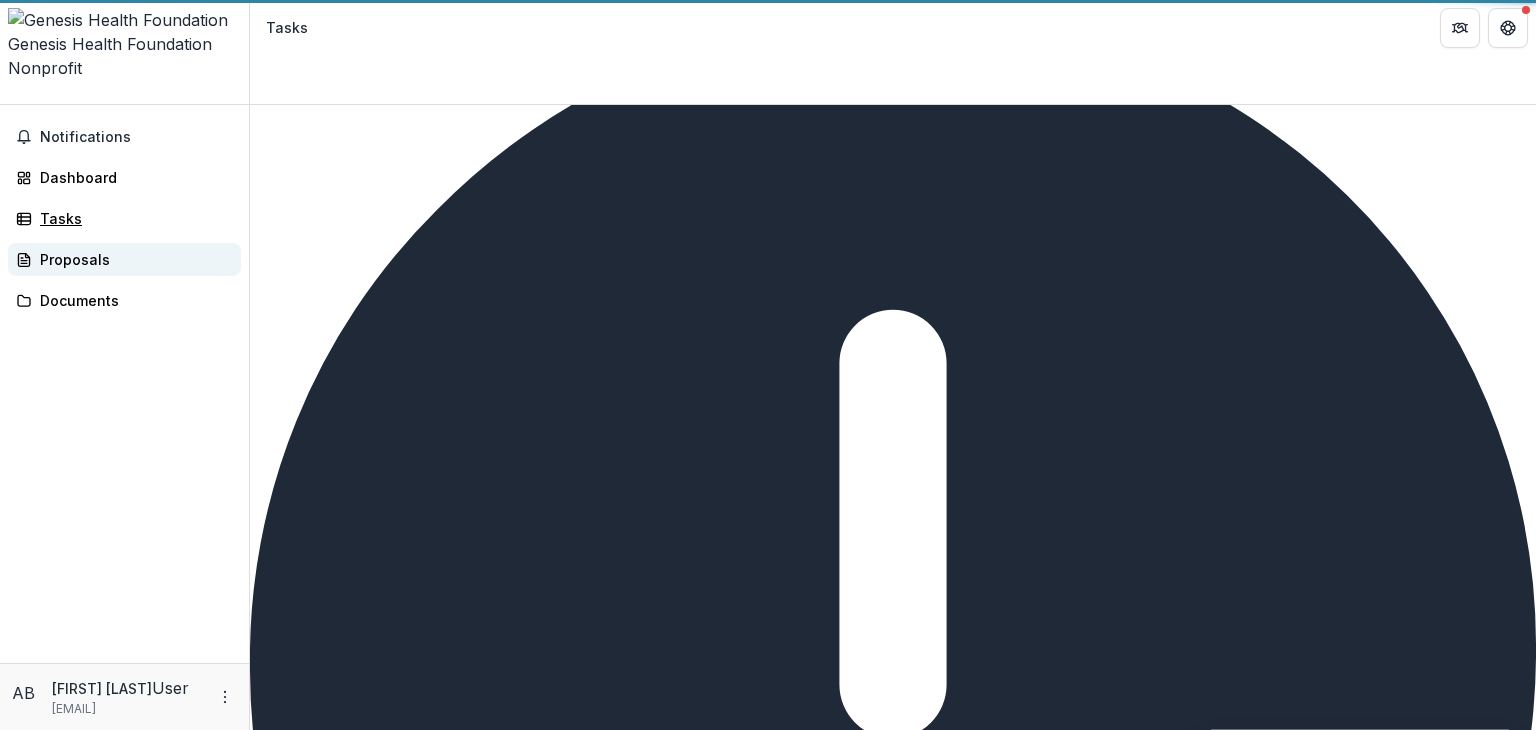 scroll, scrollTop: 0, scrollLeft: 0, axis: both 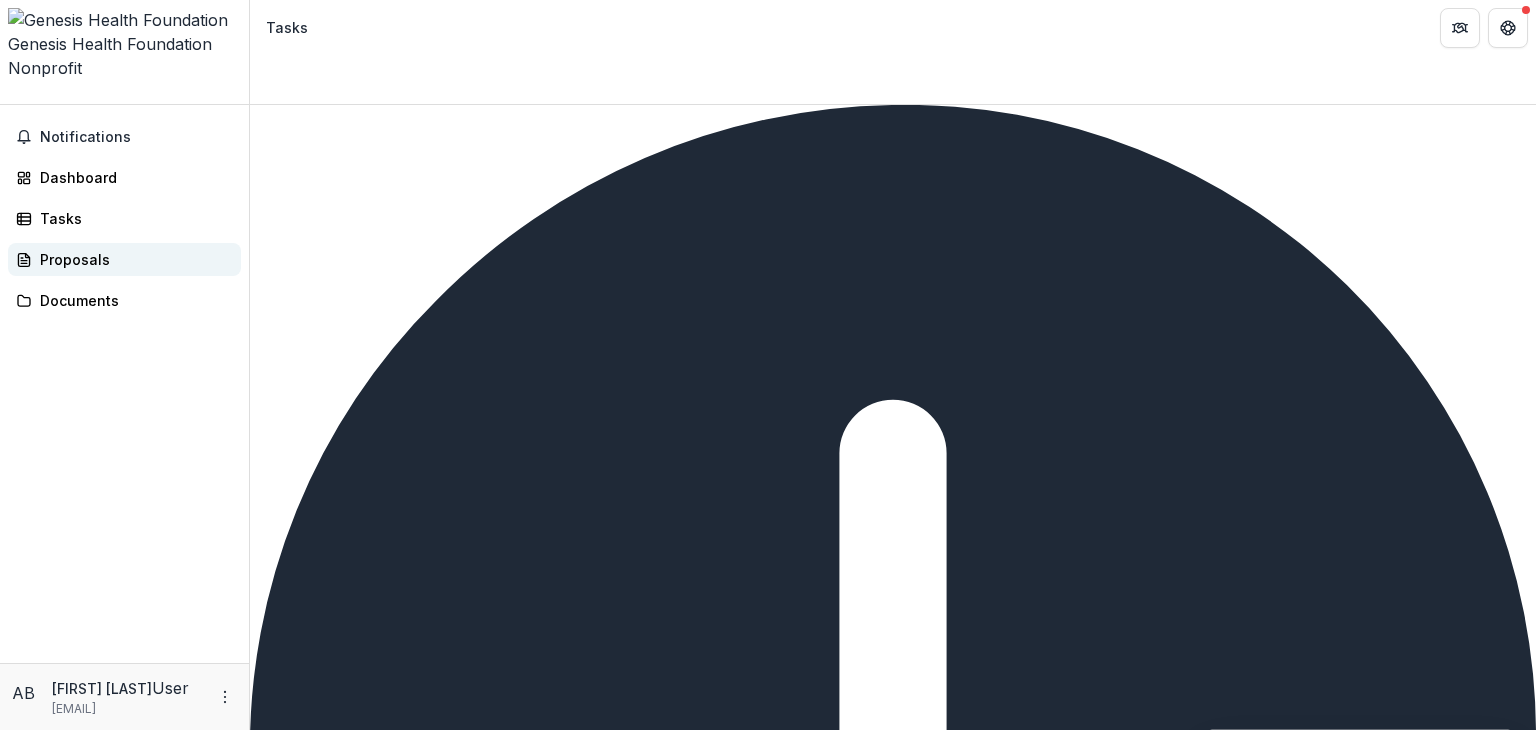 click on "Proposals" at bounding box center [132, 259] 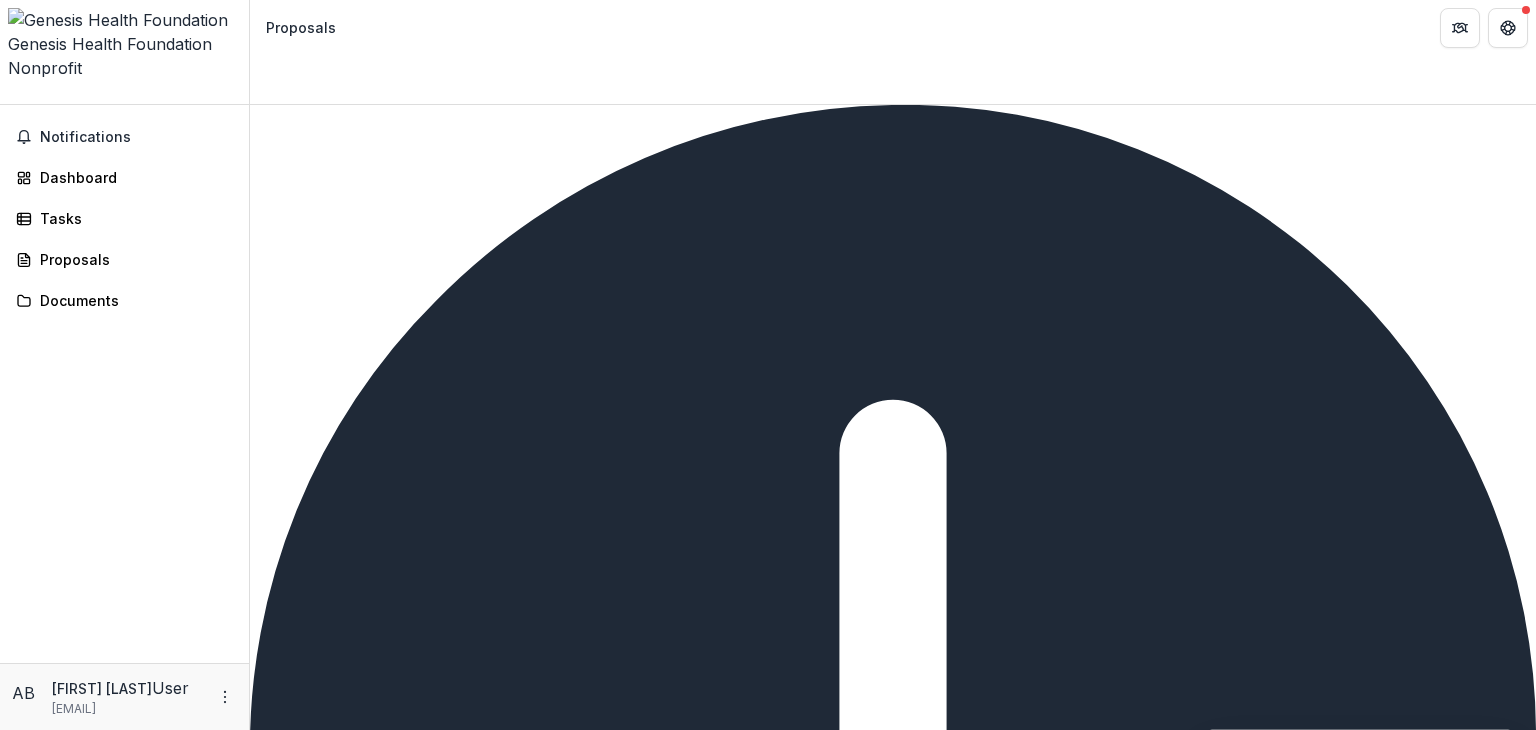 click on "Notifications Dashboard Tasks Proposals Documents" at bounding box center [124, 384] 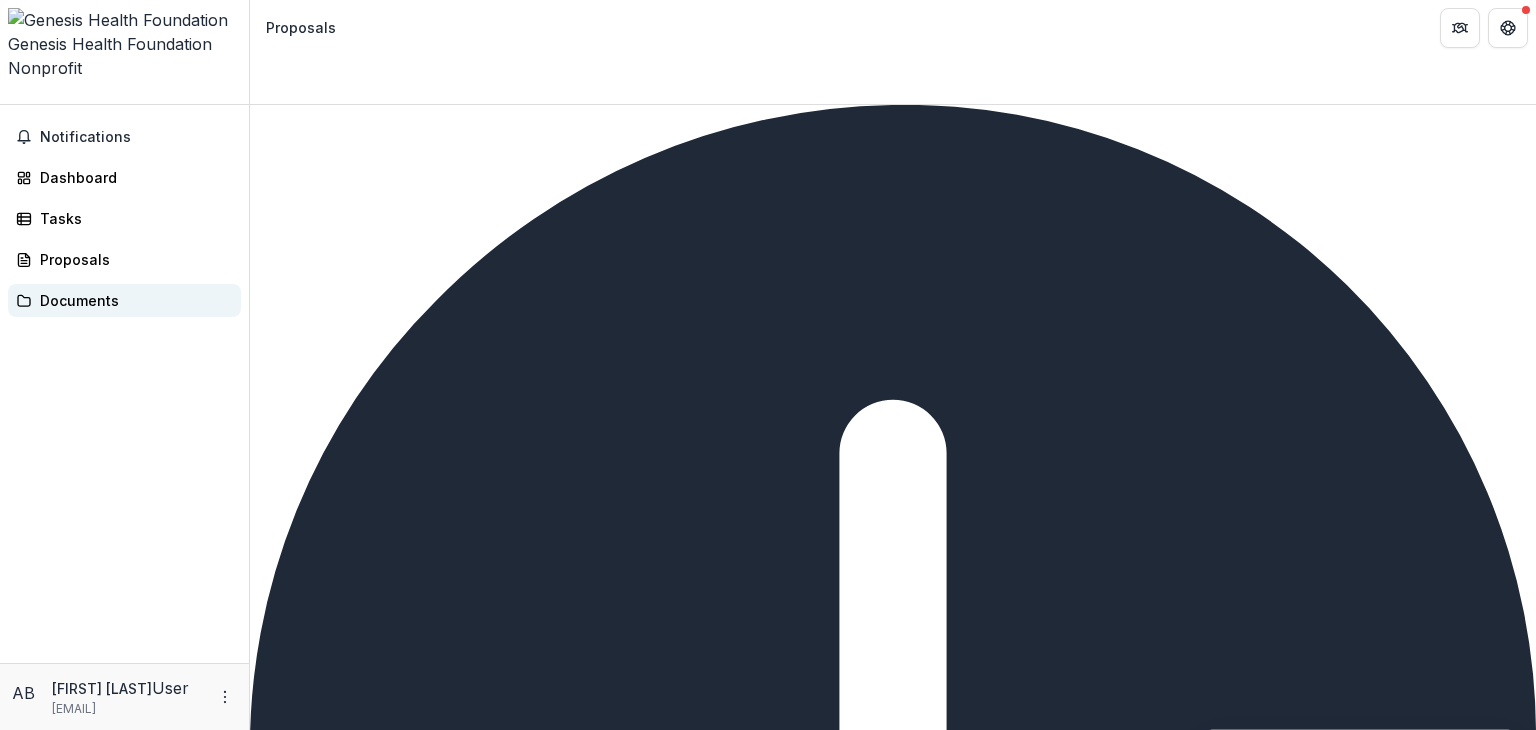 click on "Documents" at bounding box center [132, 300] 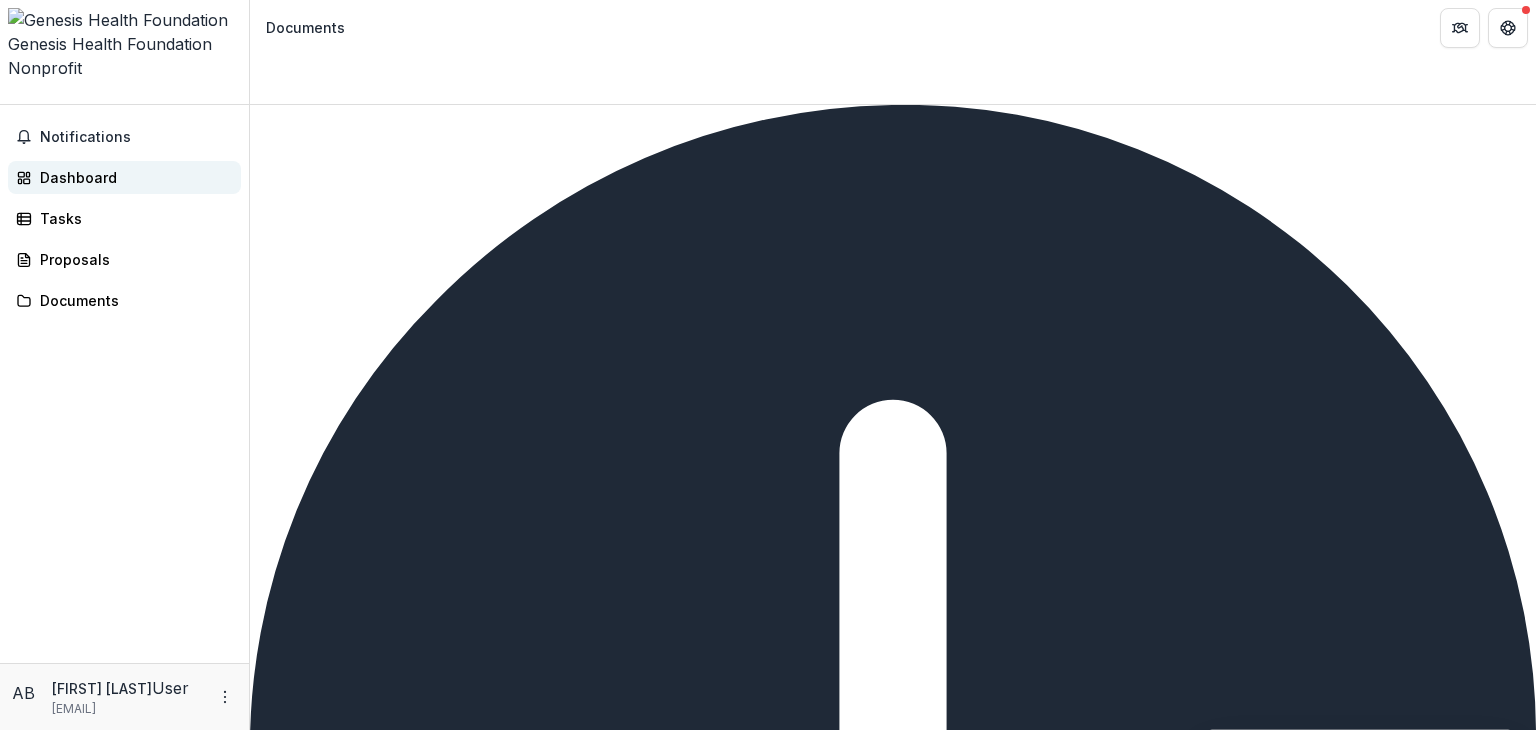 click on "Dashboard" at bounding box center [124, 177] 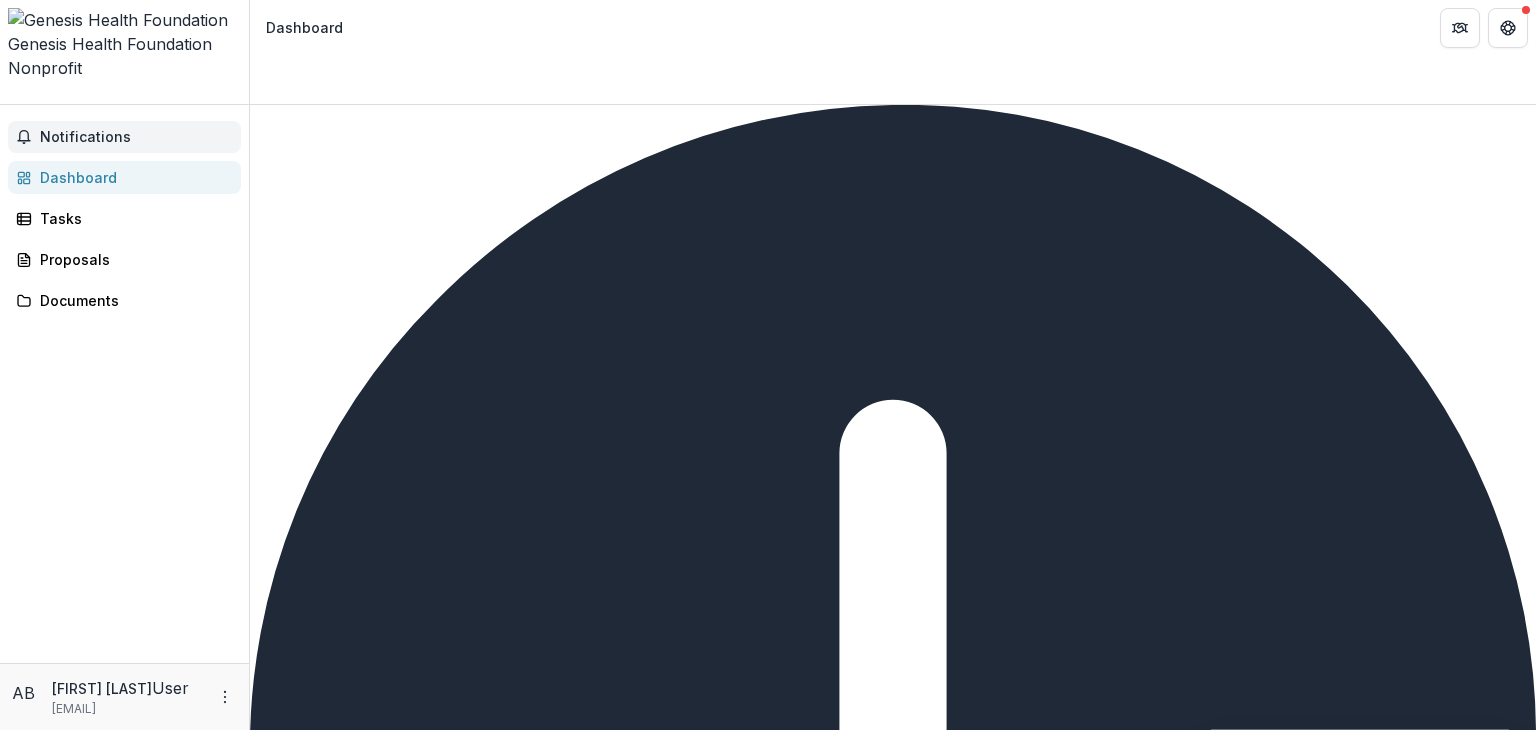 click on "Notifications" at bounding box center [136, 137] 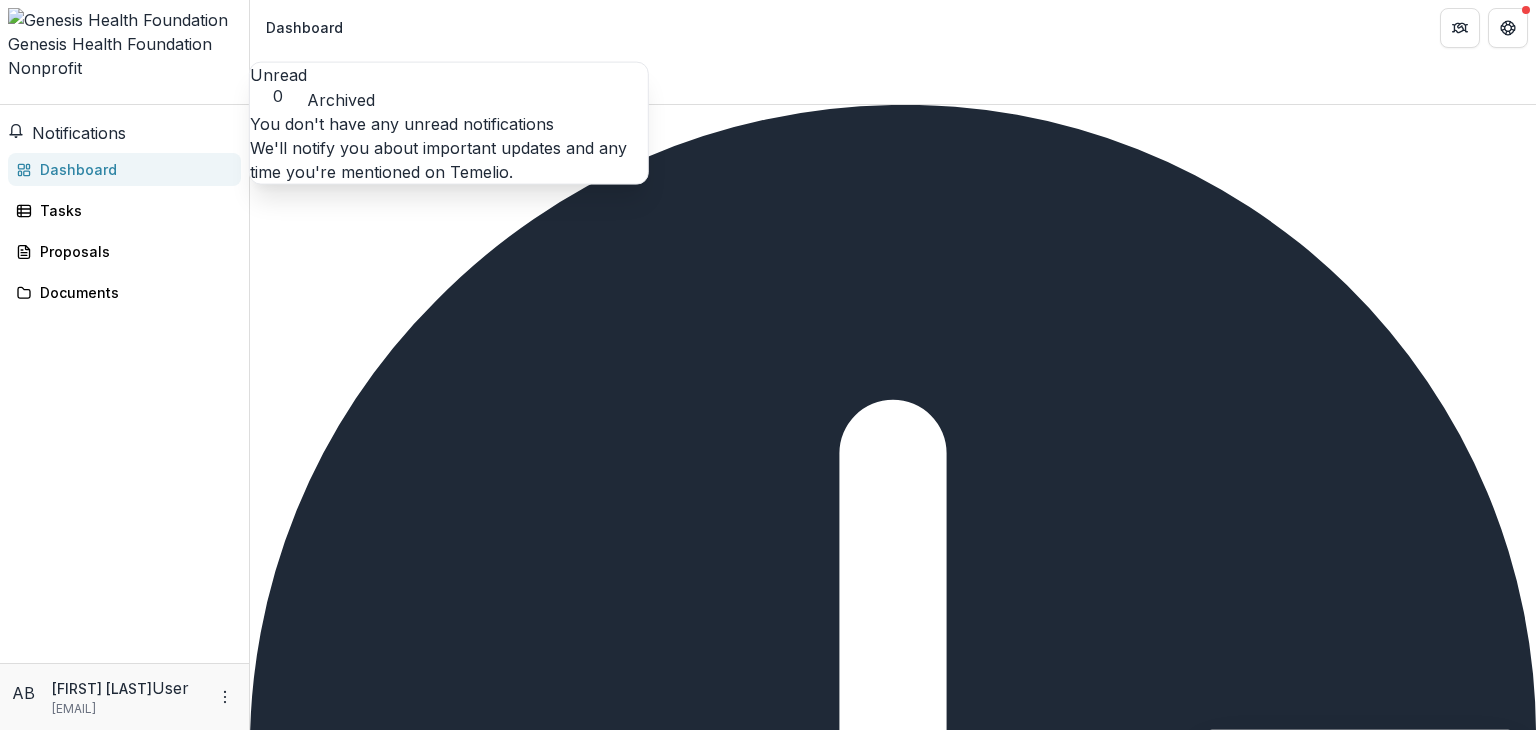 click on "Dashboard" at bounding box center (893, 1497) 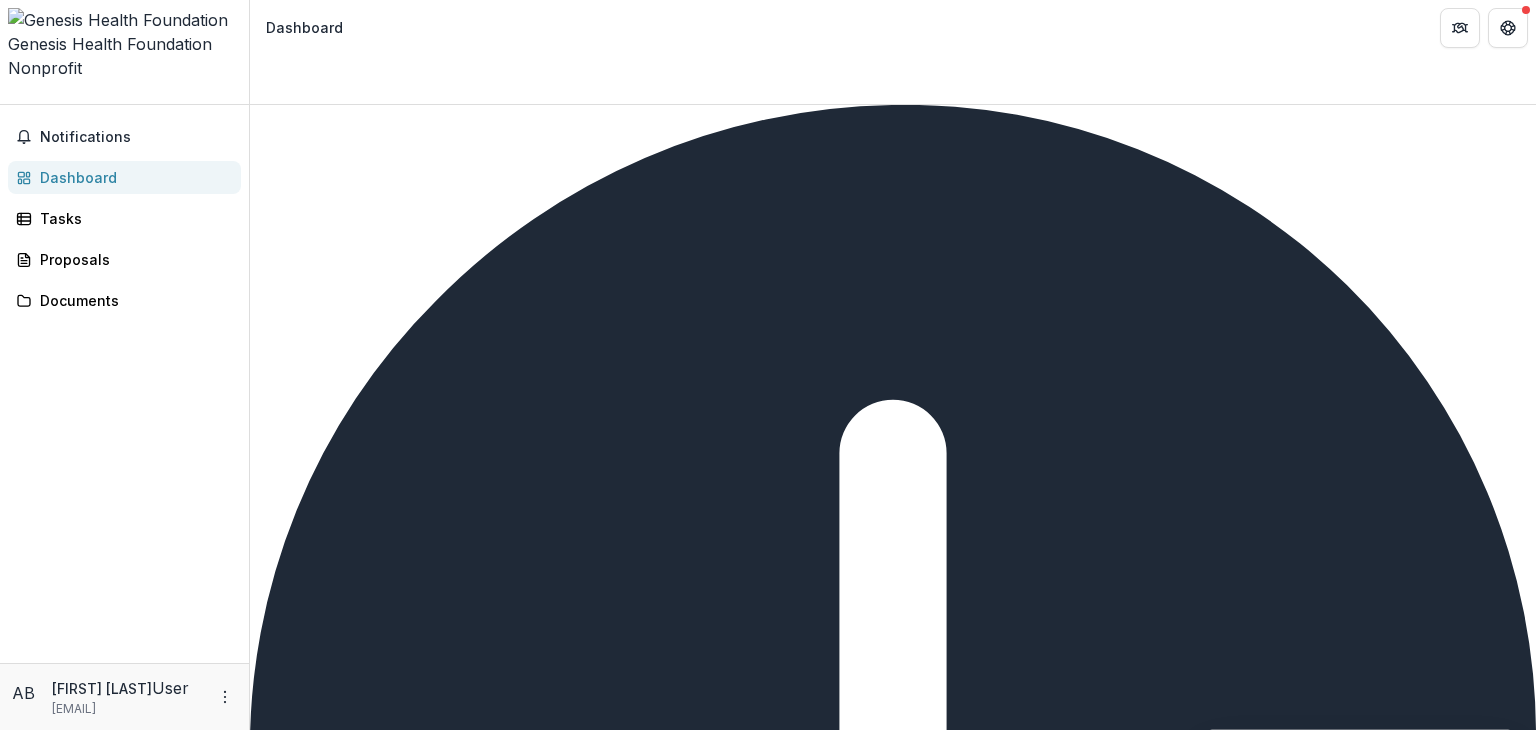 click on "Complete" at bounding box center (298, 1451) 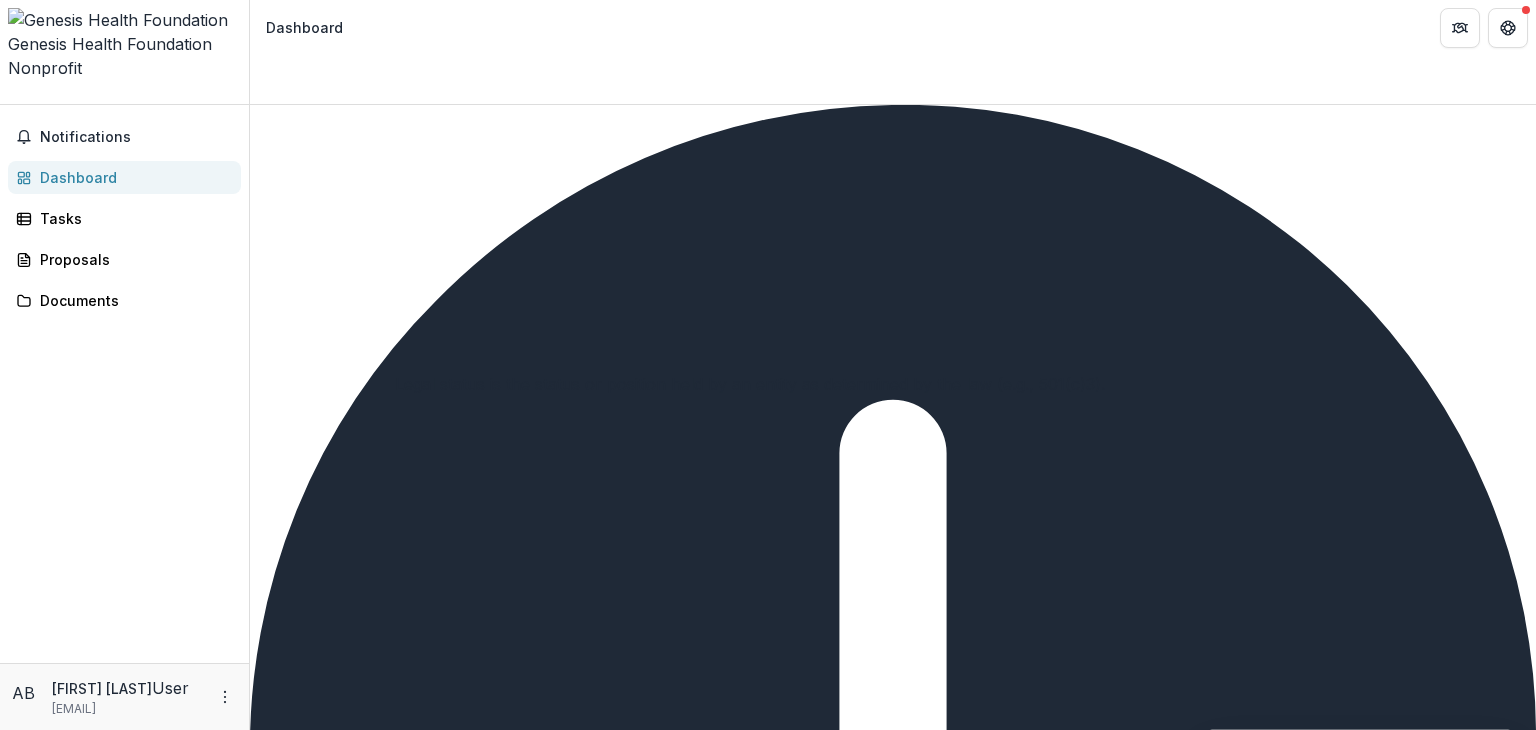 click 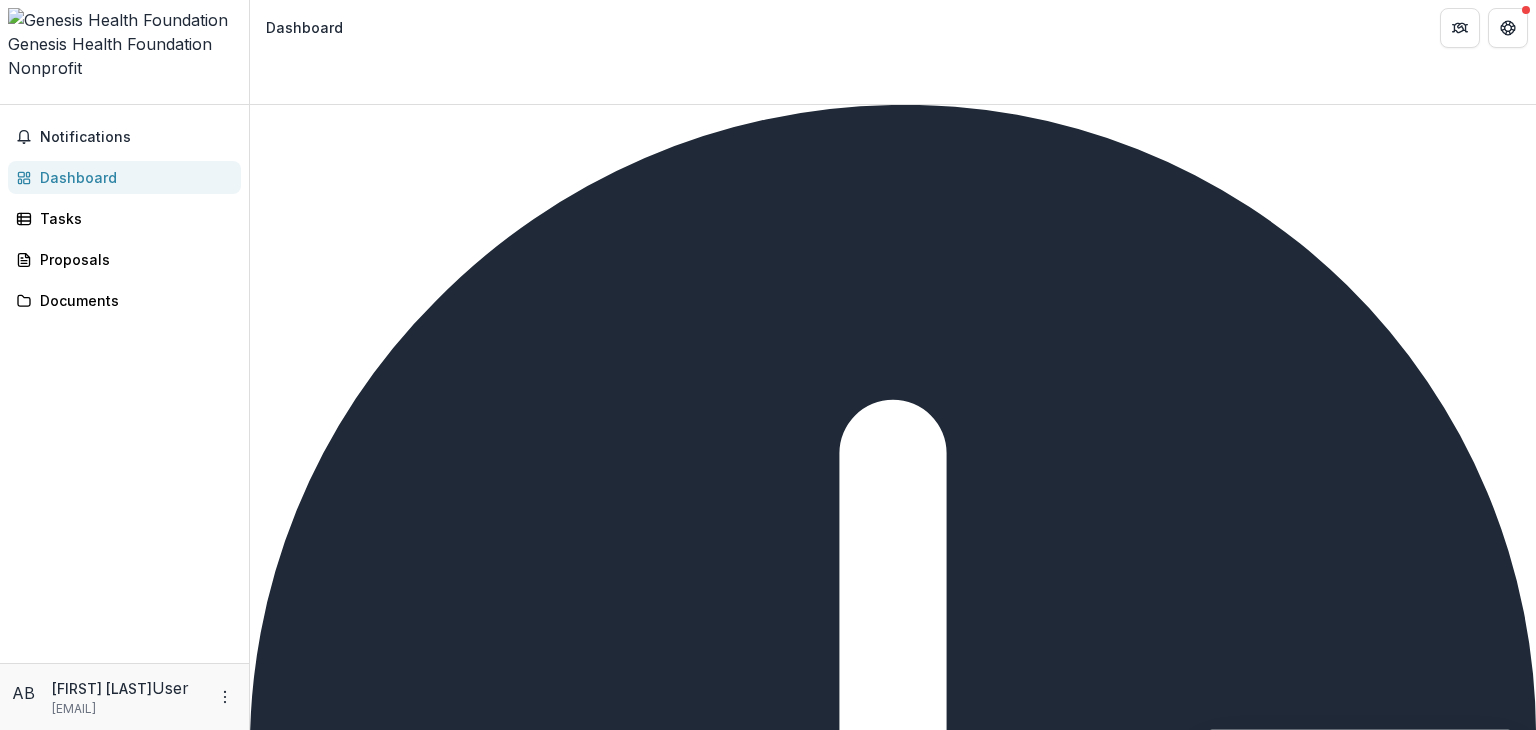 click 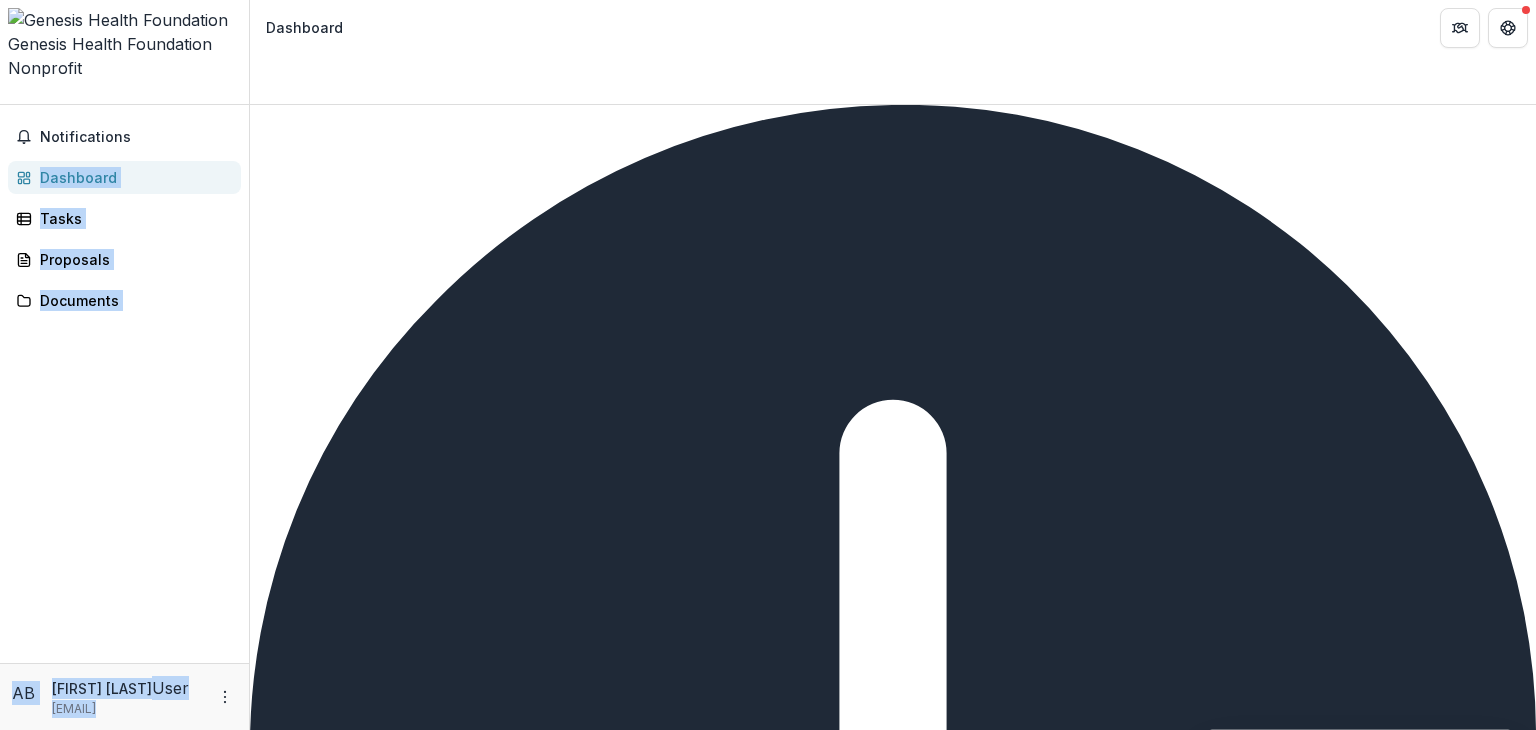 drag, startPoint x: 853, startPoint y: 80, endPoint x: 1388, endPoint y: 97, distance: 535.27 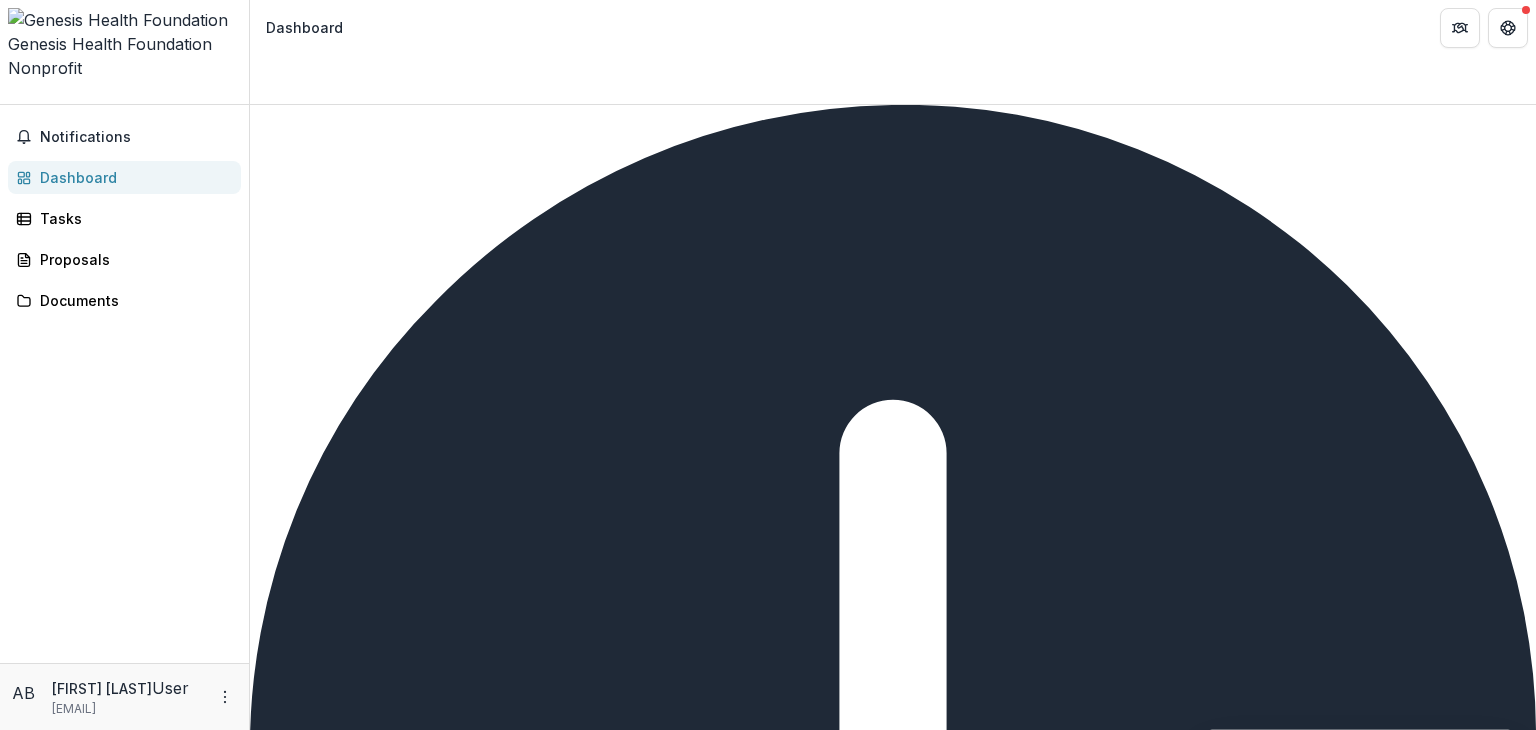 click at bounding box center [768, 2355] 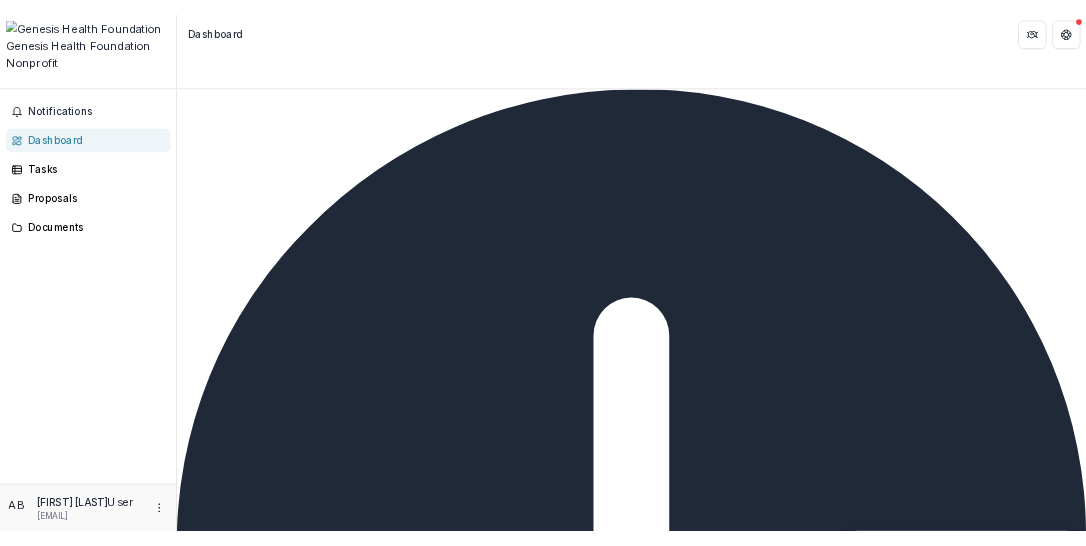 scroll, scrollTop: 0, scrollLeft: 0, axis: both 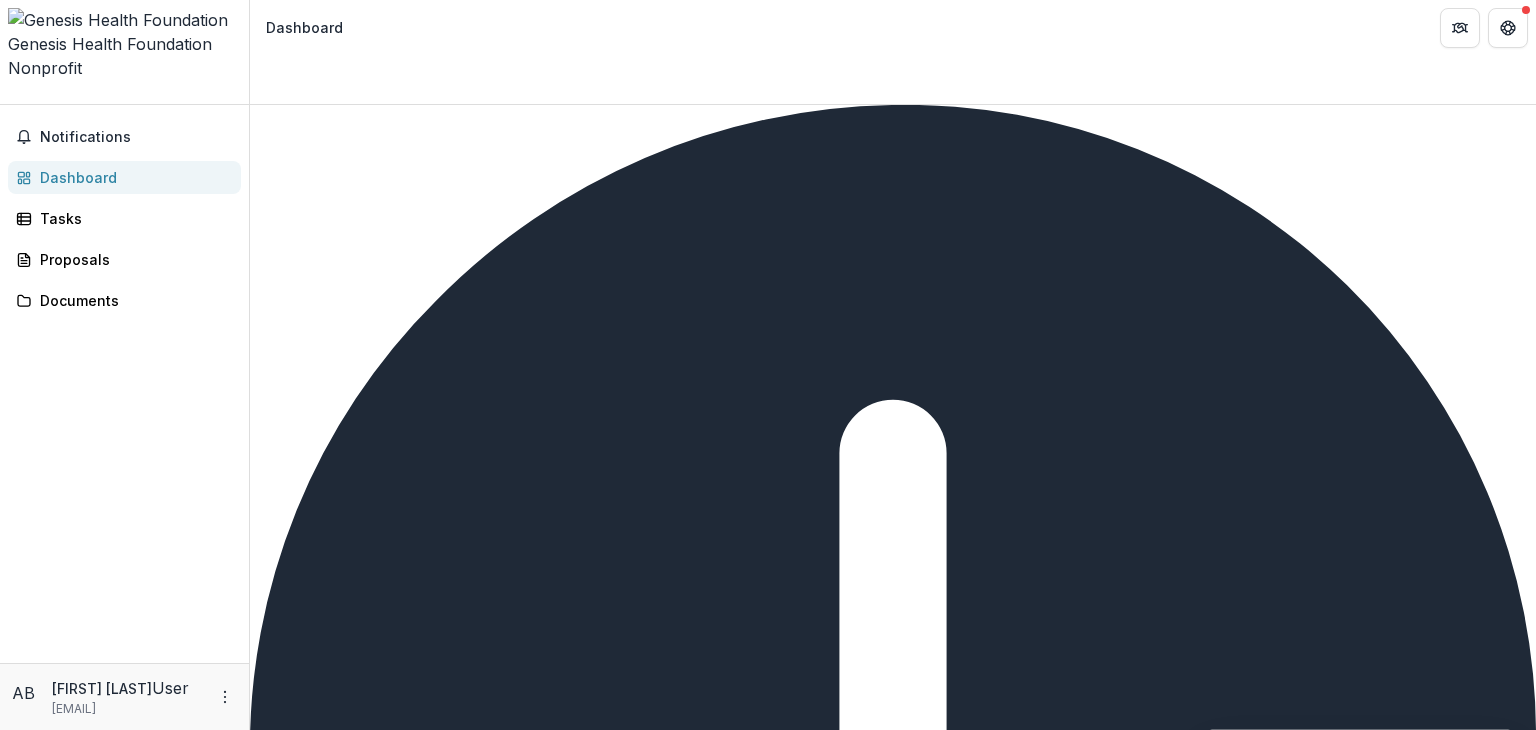 click on "**********" at bounding box center (768, 4103) 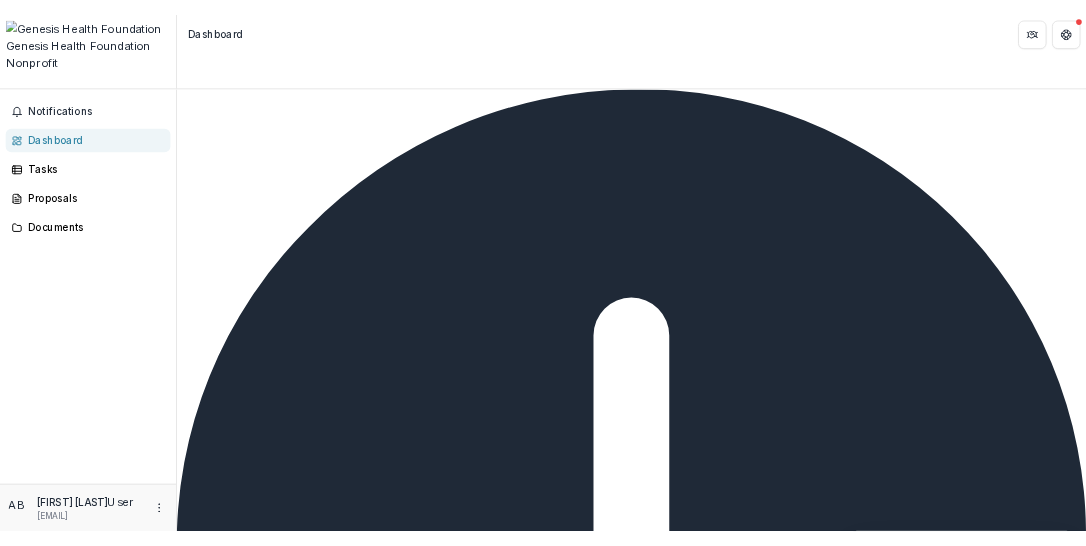 scroll, scrollTop: 1678, scrollLeft: 0, axis: vertical 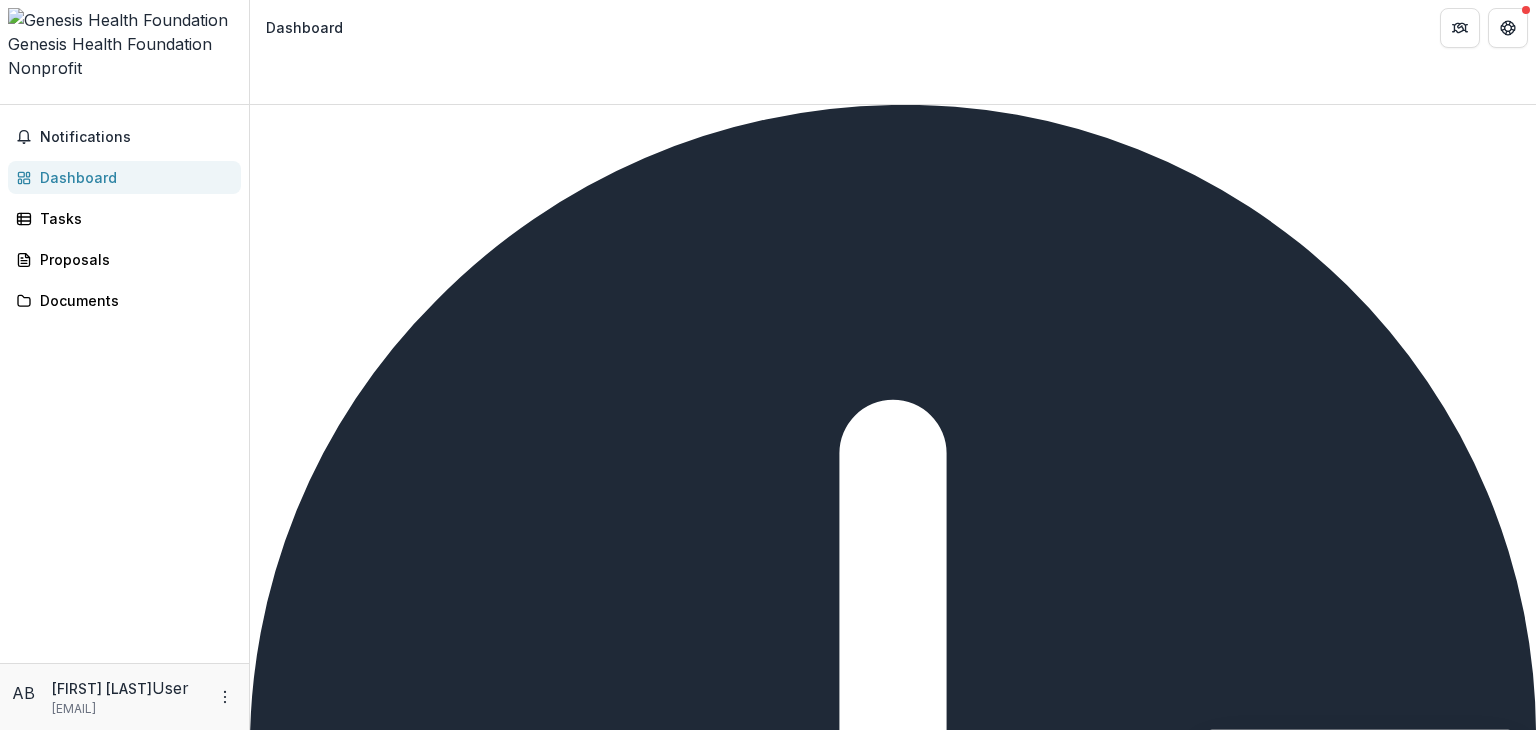 click on "Headquarters Country" at bounding box center [80, 3556] 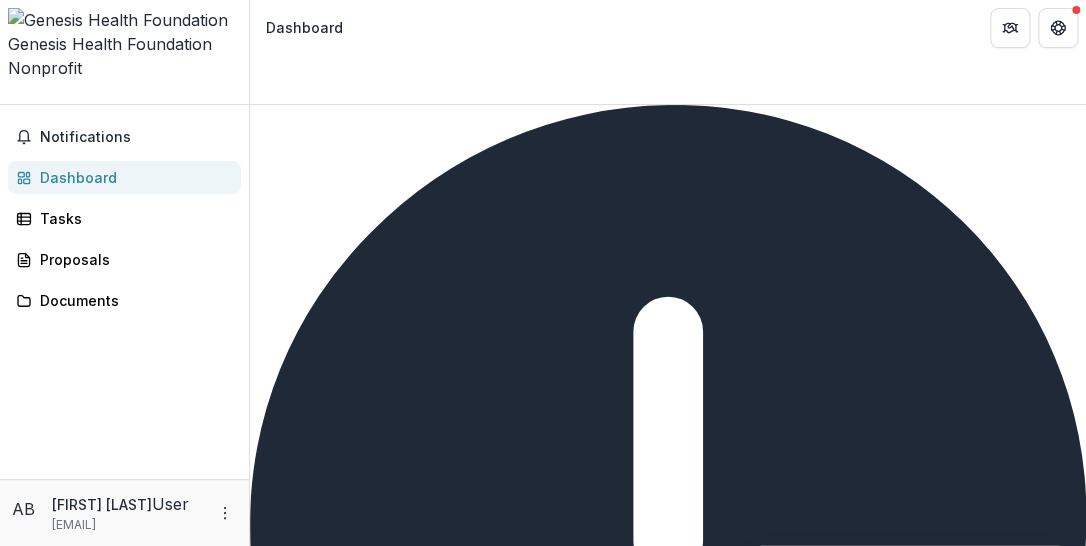 scroll, scrollTop: 1699, scrollLeft: 0, axis: vertical 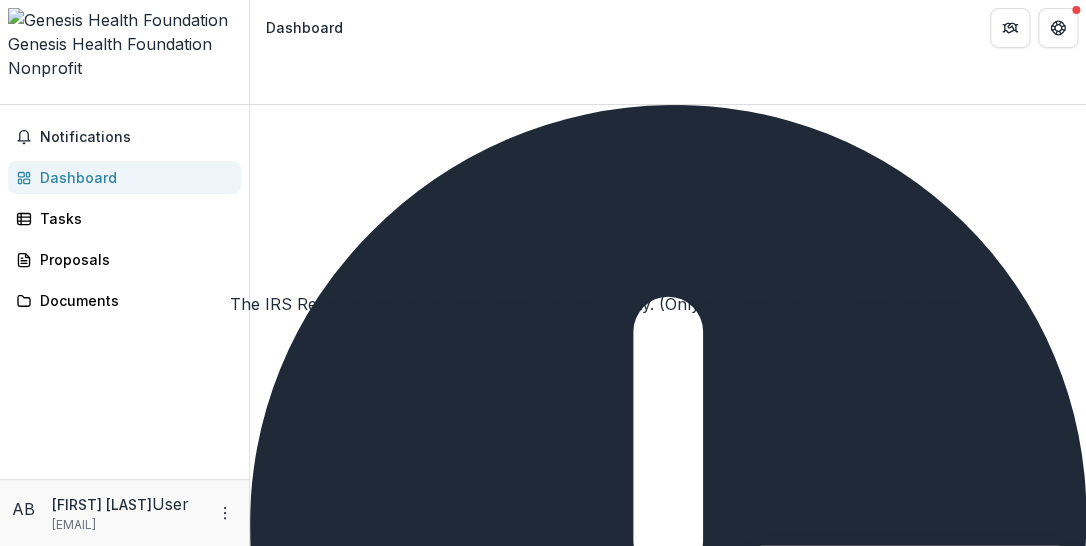 click 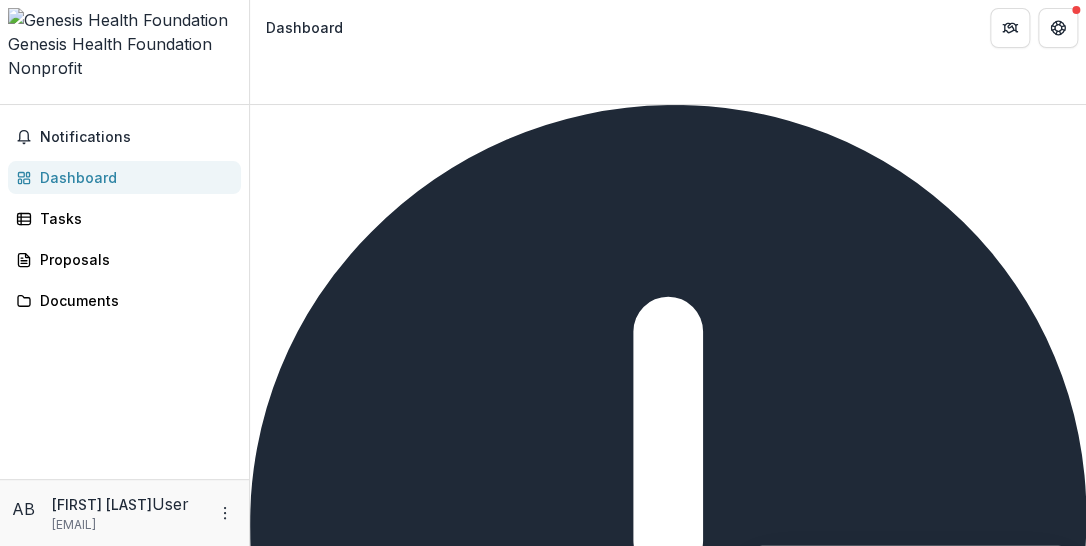 click at bounding box center (543, 1970) 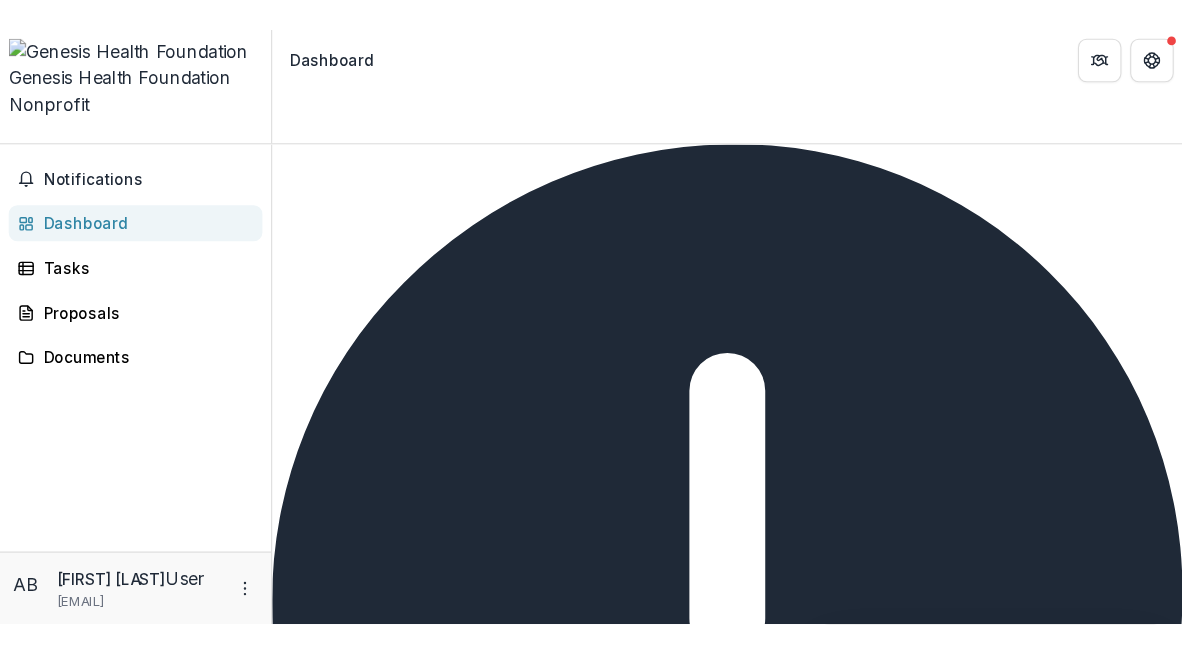 scroll, scrollTop: 3442, scrollLeft: 0, axis: vertical 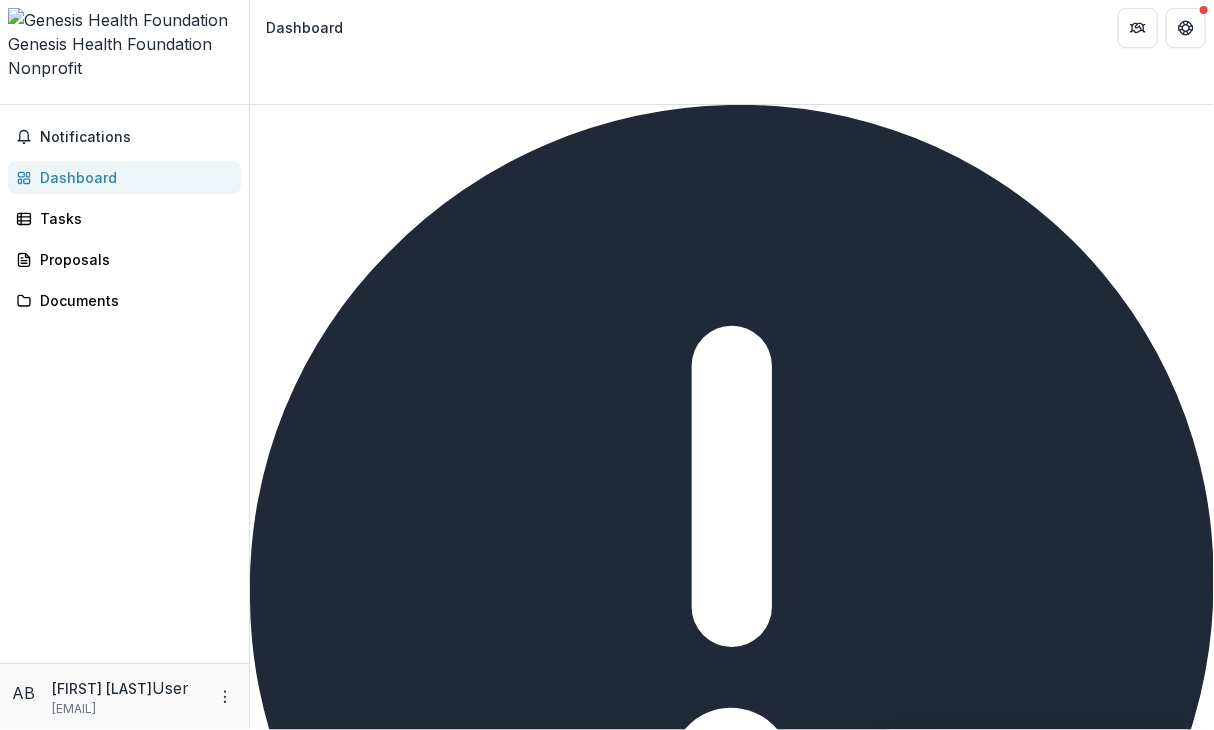 drag, startPoint x: 1190, startPoint y: 589, endPoint x: 1192, endPoint y: 576, distance: 13.152946 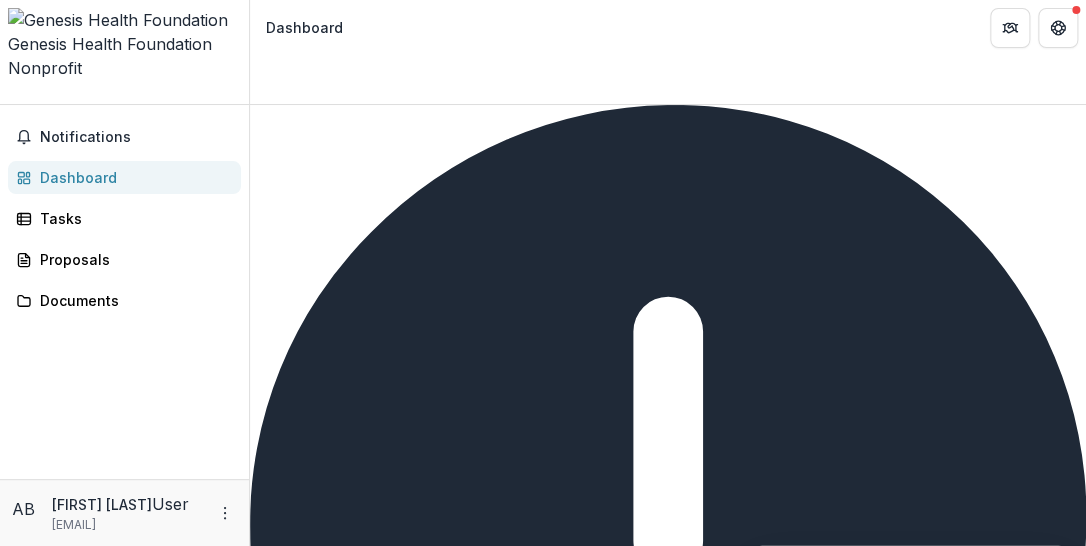 click on "Notifications Dashboard Tasks Proposals Documents" at bounding box center (124, 292) 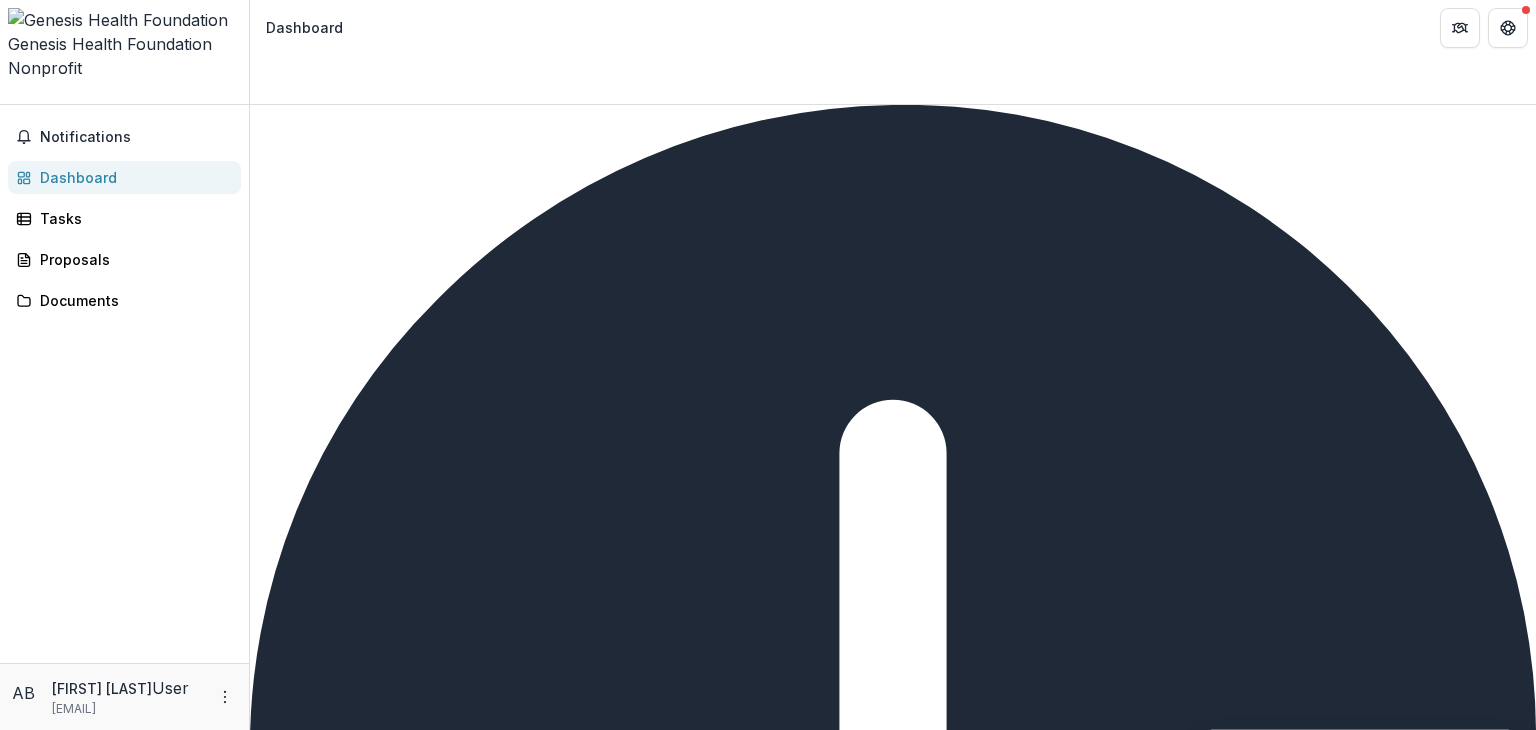 click 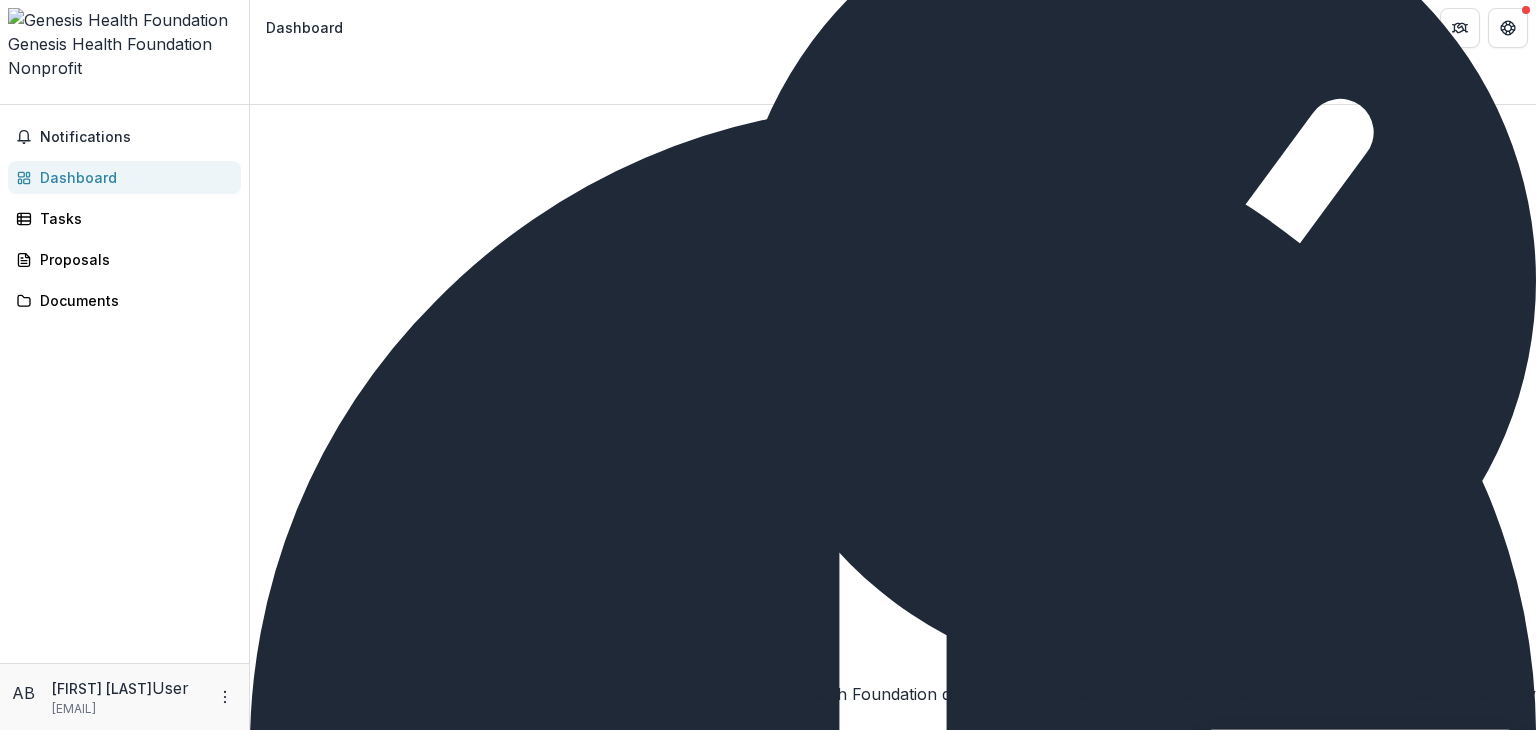 drag, startPoint x: 1361, startPoint y: 292, endPoint x: 1373, endPoint y: 325, distance: 35.1141 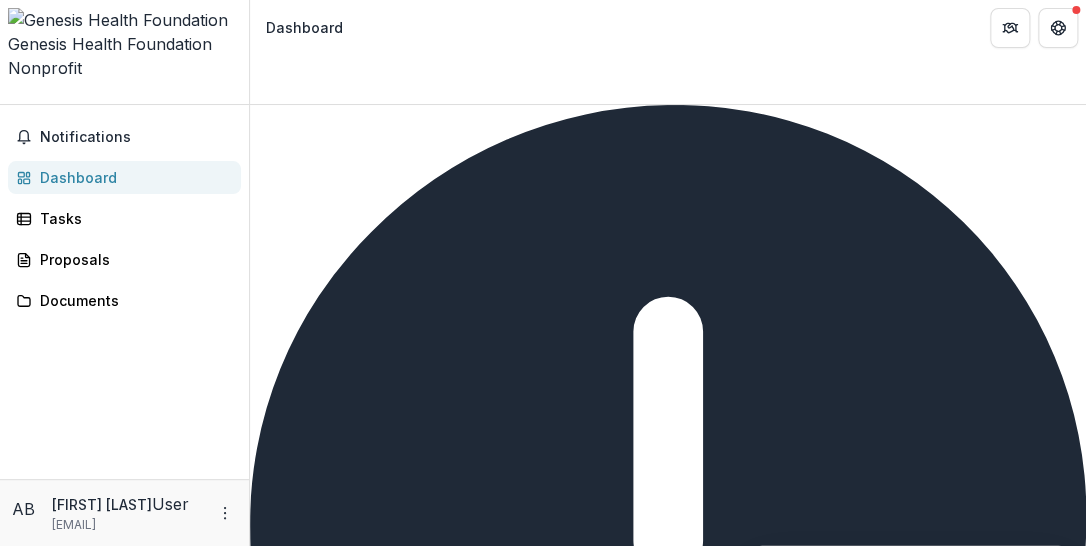 click on "Complete" at bounding box center (298, 1001) 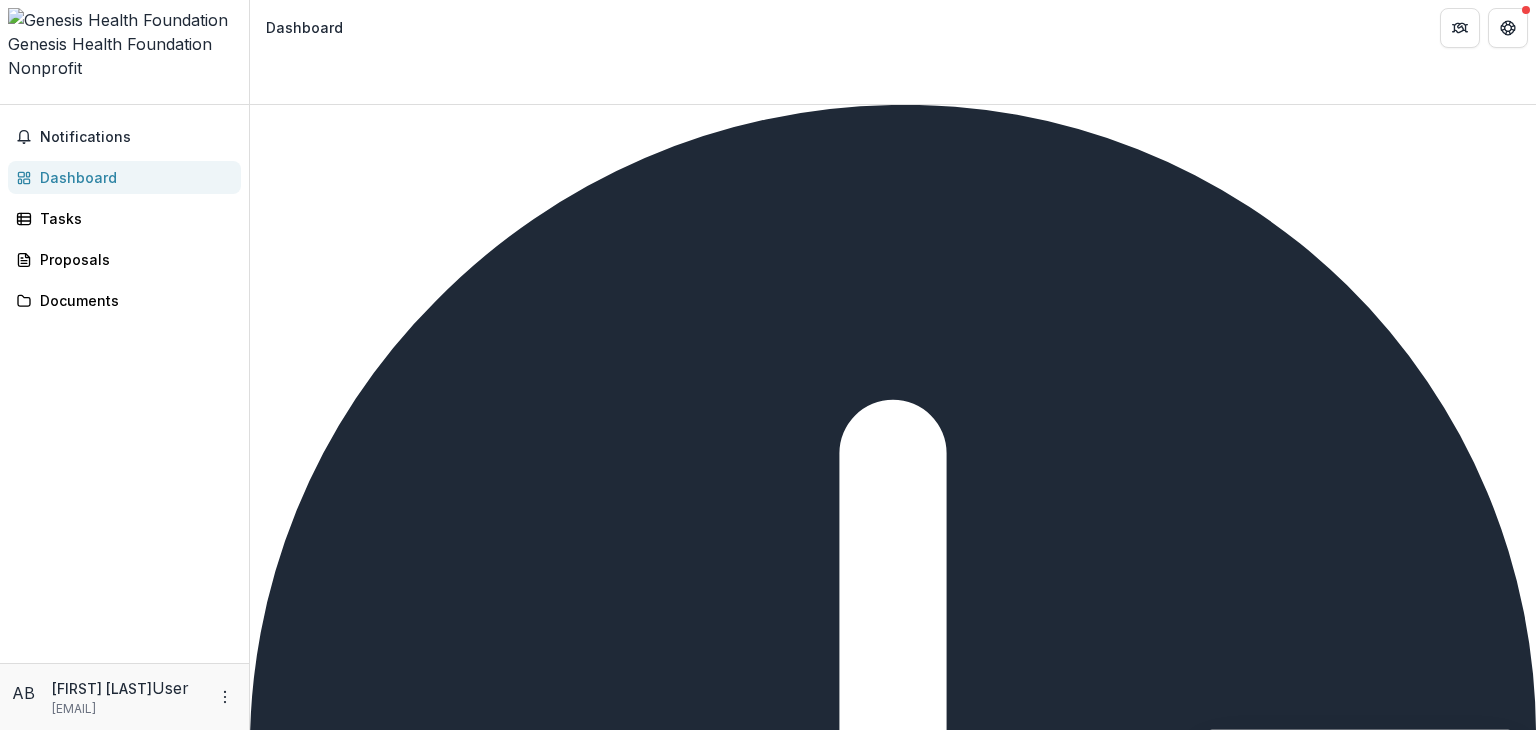 click on "*********" at bounding box center [80, 954] 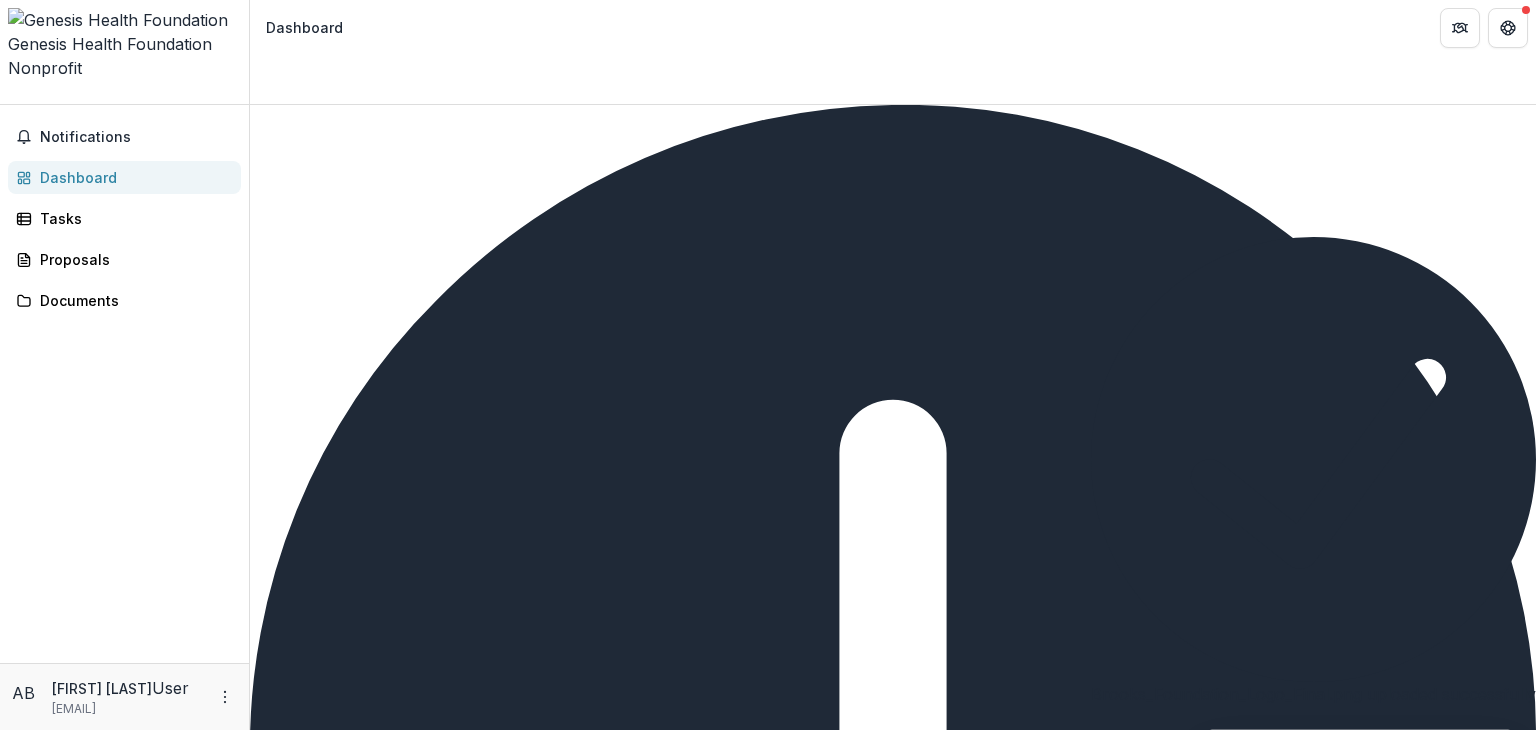 scroll, scrollTop: 681, scrollLeft: 0, axis: vertical 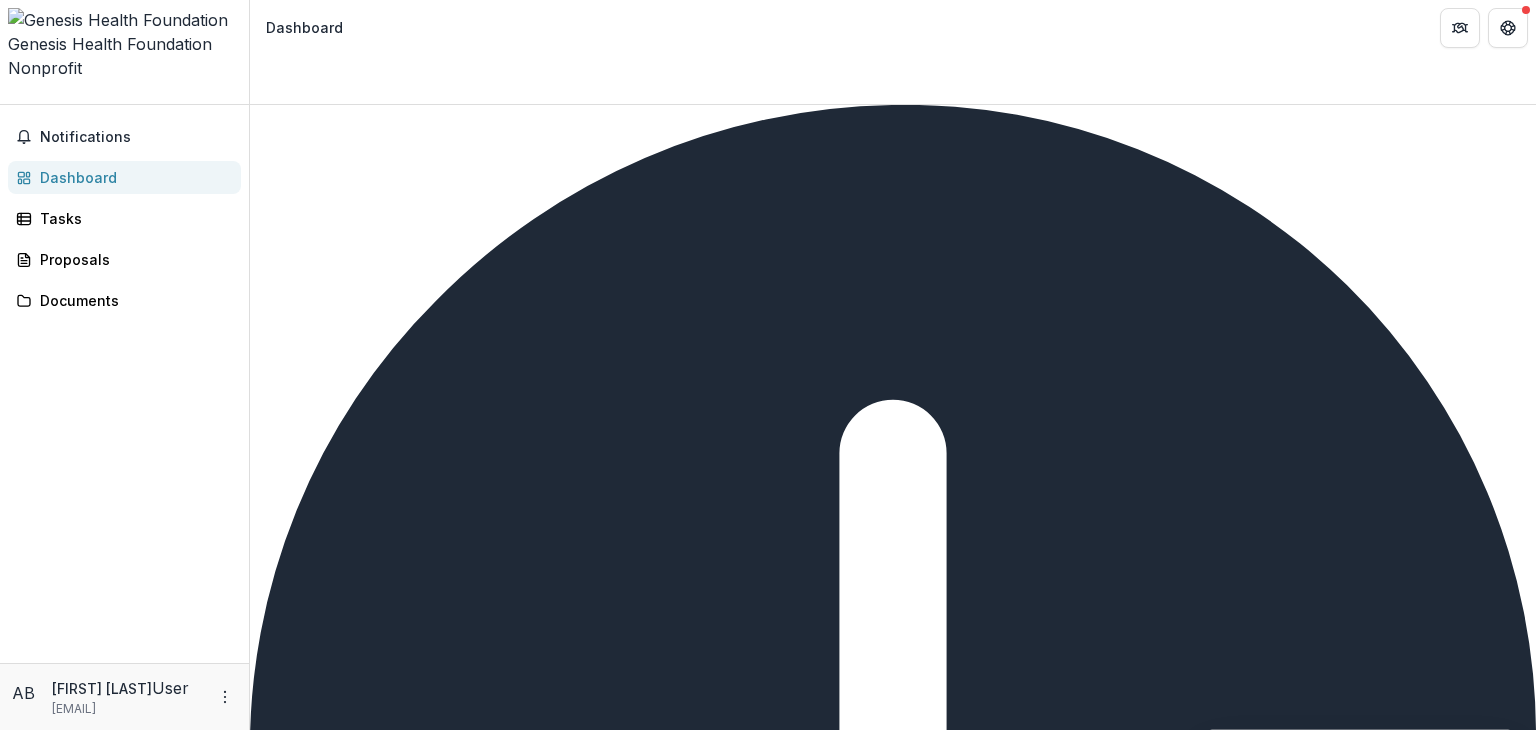 click at bounding box center (768, 2333) 